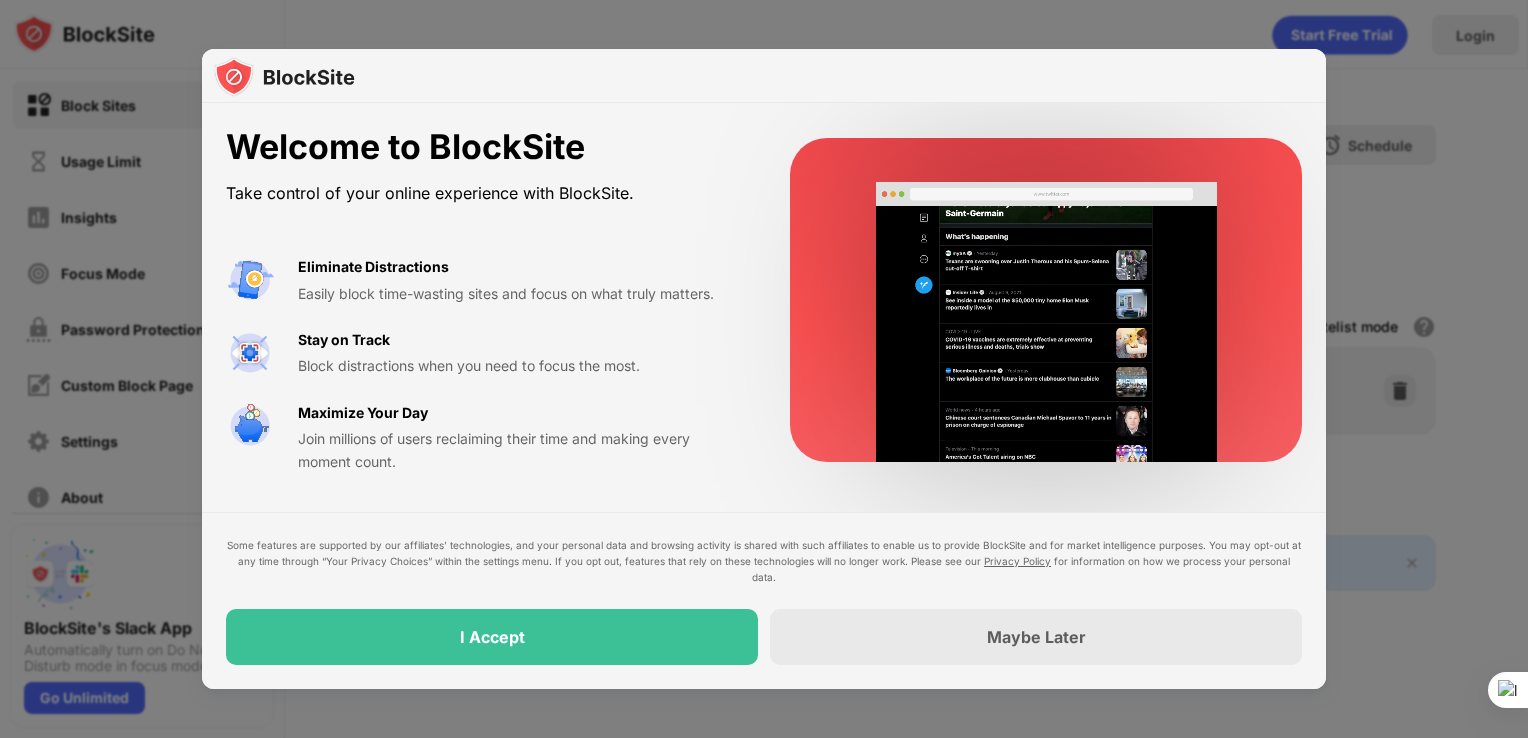 scroll, scrollTop: 0, scrollLeft: 0, axis: both 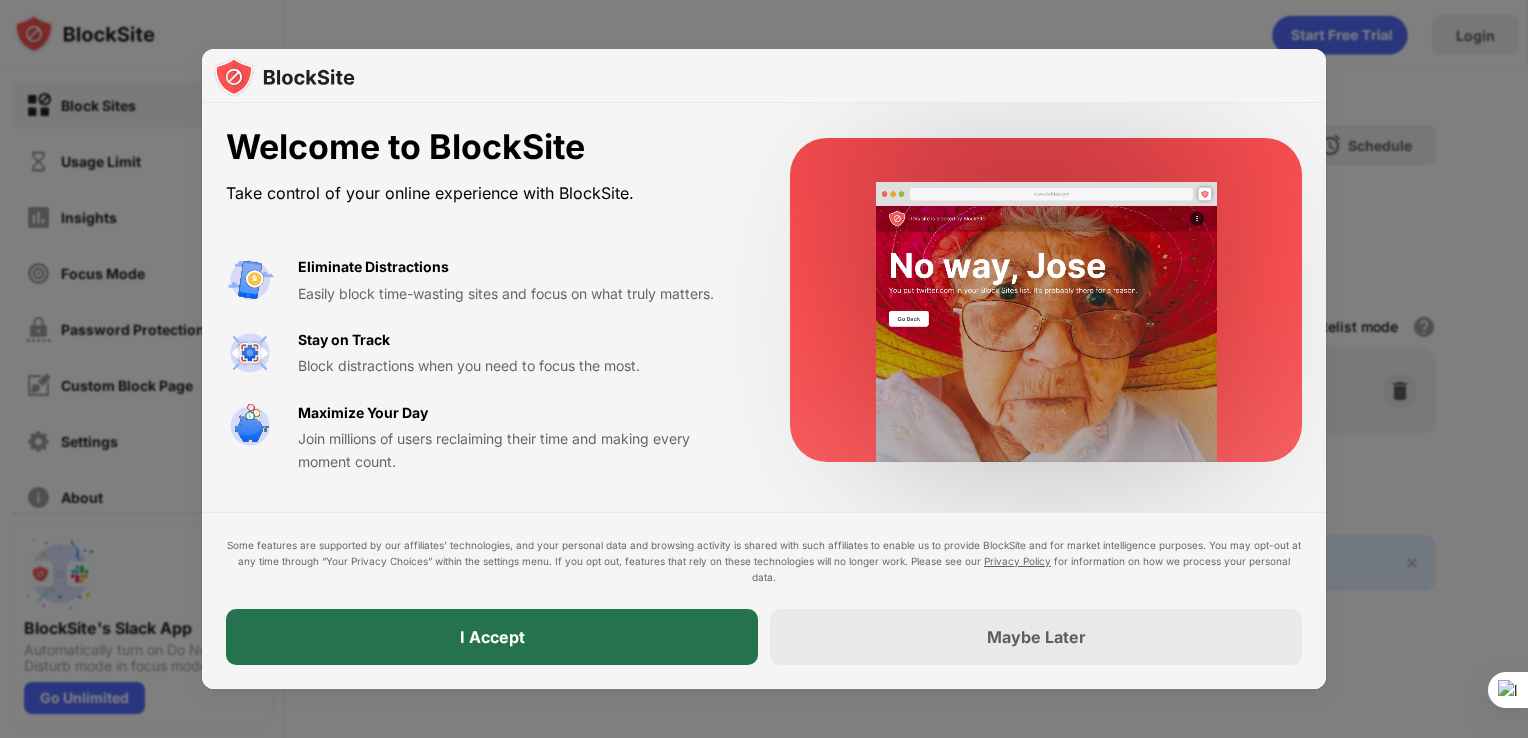 click on "I Accept" at bounding box center [492, 637] 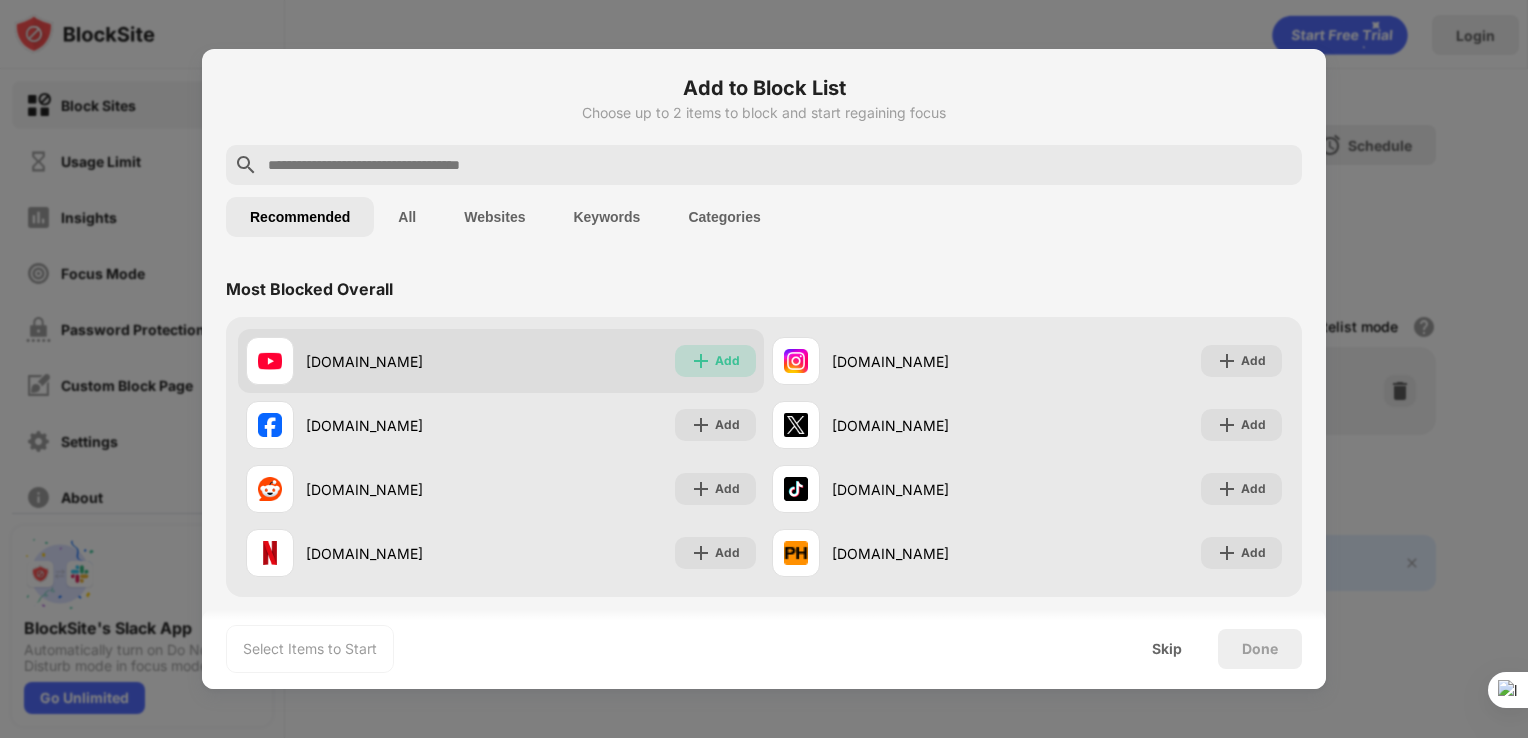 click on "Add" at bounding box center [727, 361] 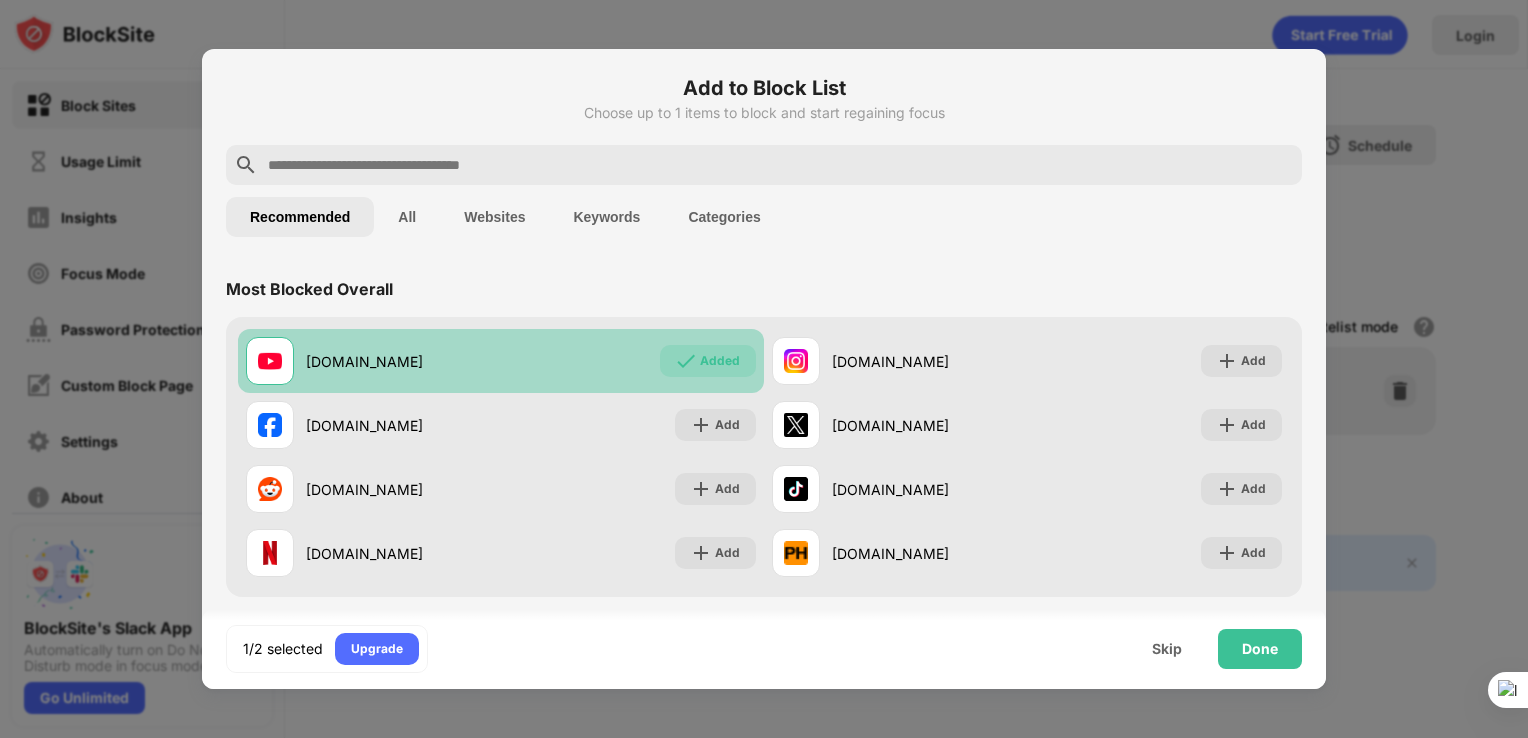 click on "Added" at bounding box center (720, 361) 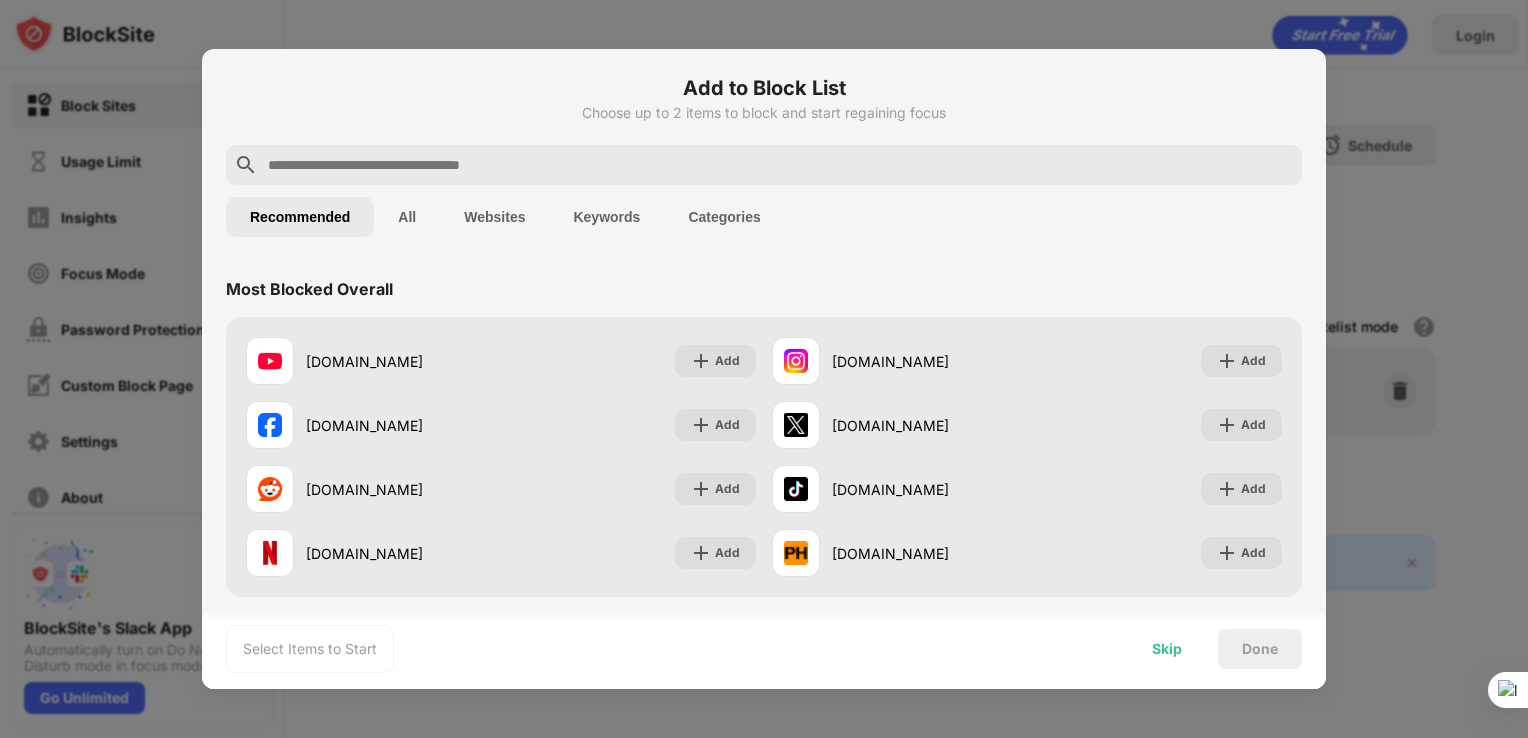 click on "Skip" at bounding box center [1167, 649] 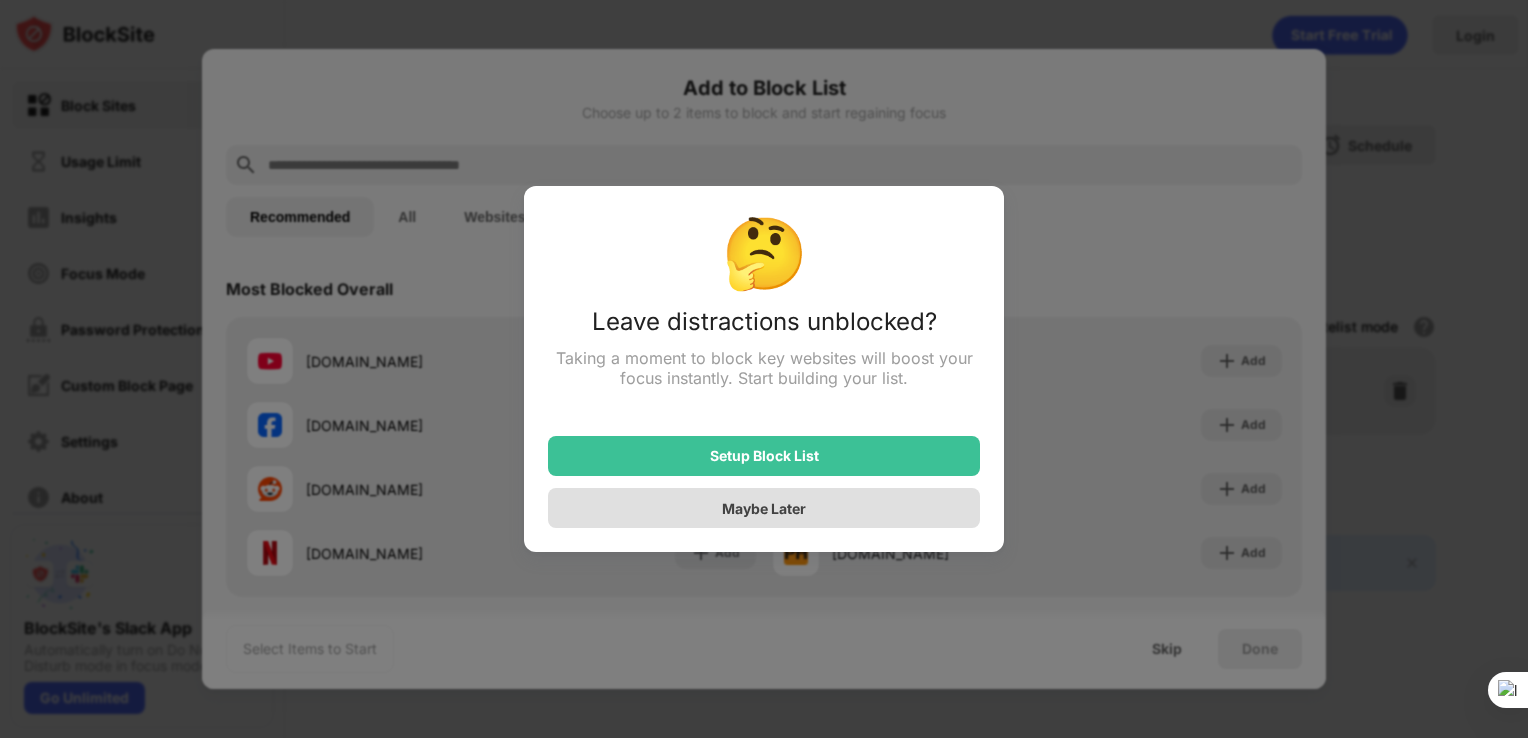 click on "Maybe Later" at bounding box center (764, 508) 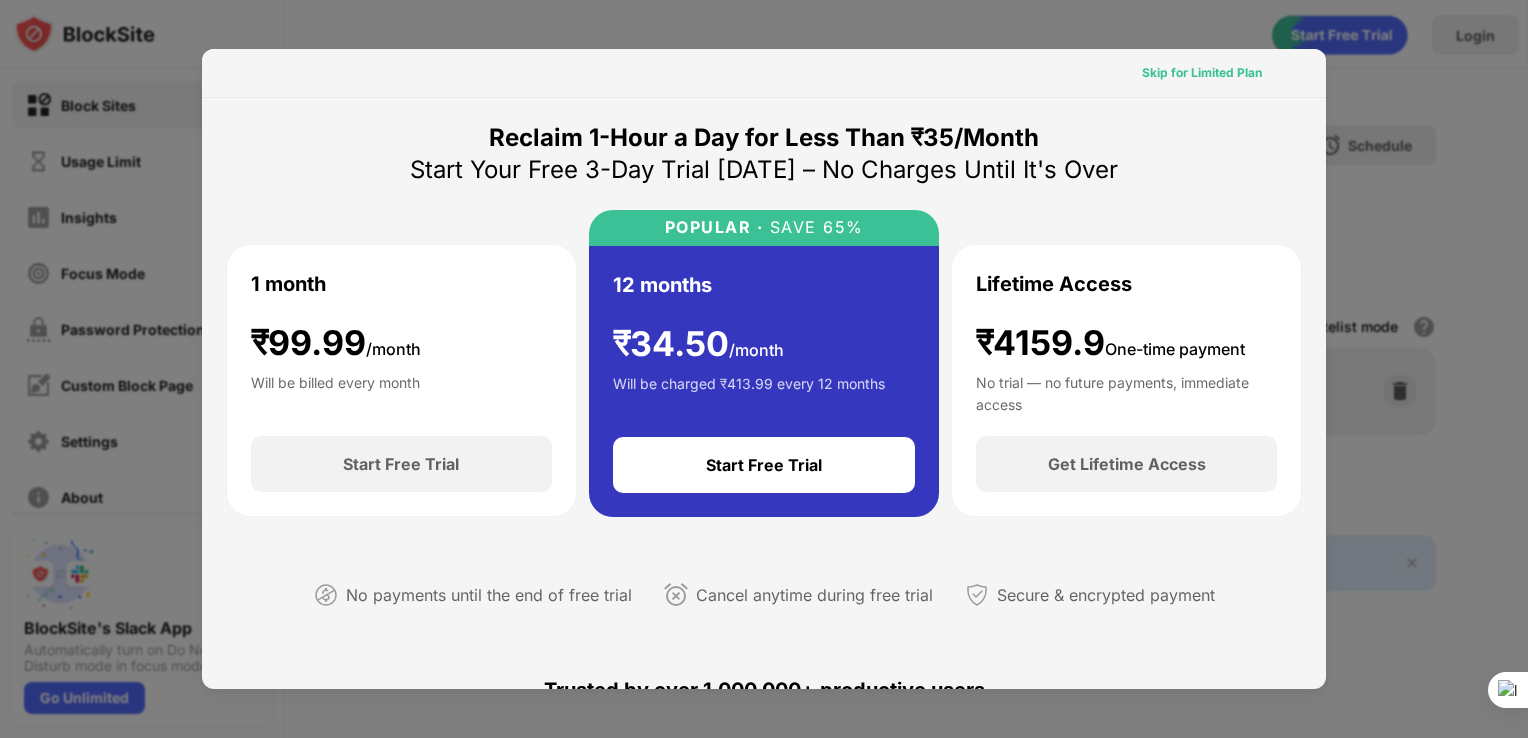 click on "Skip for Limited Plan" at bounding box center (1202, 73) 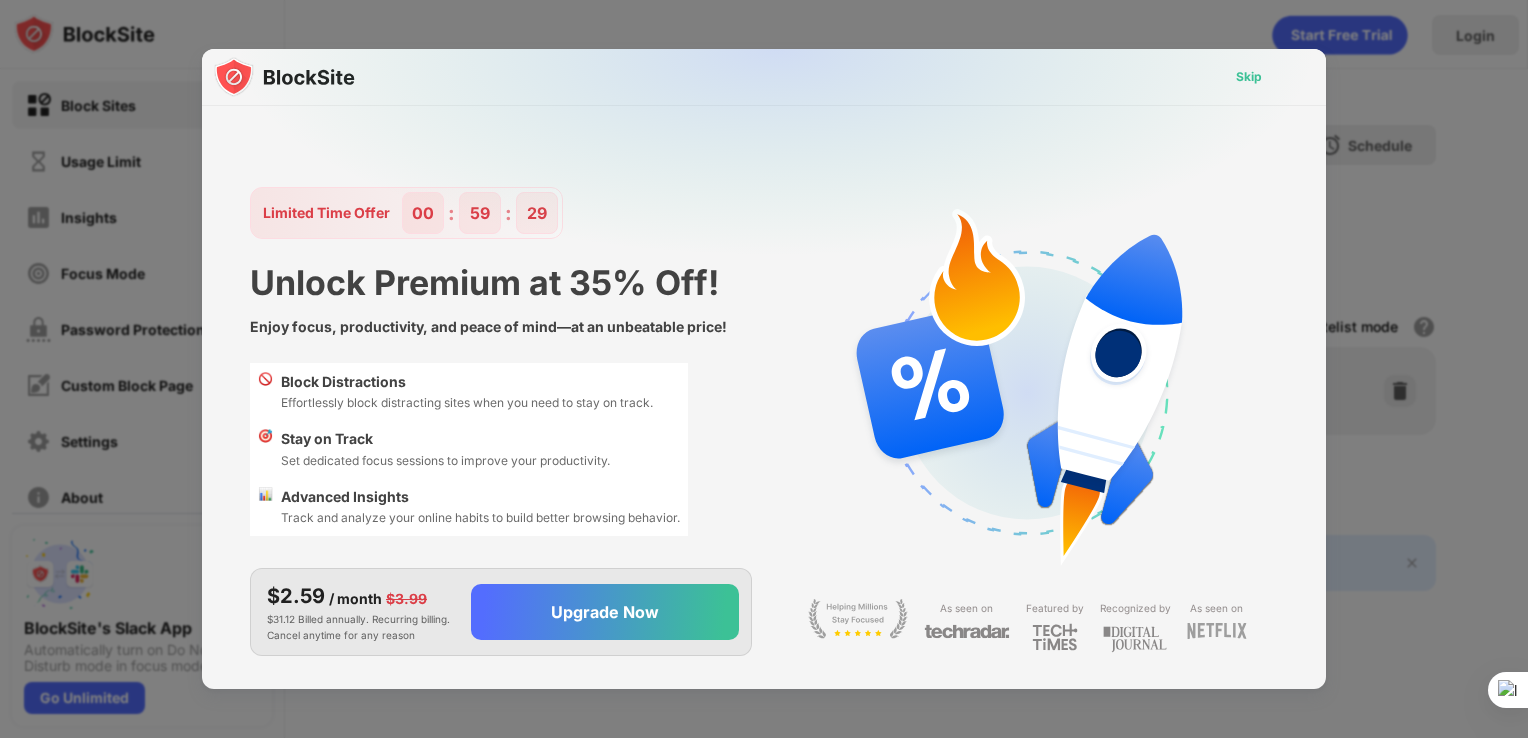 click on "Skip" at bounding box center [1249, 77] 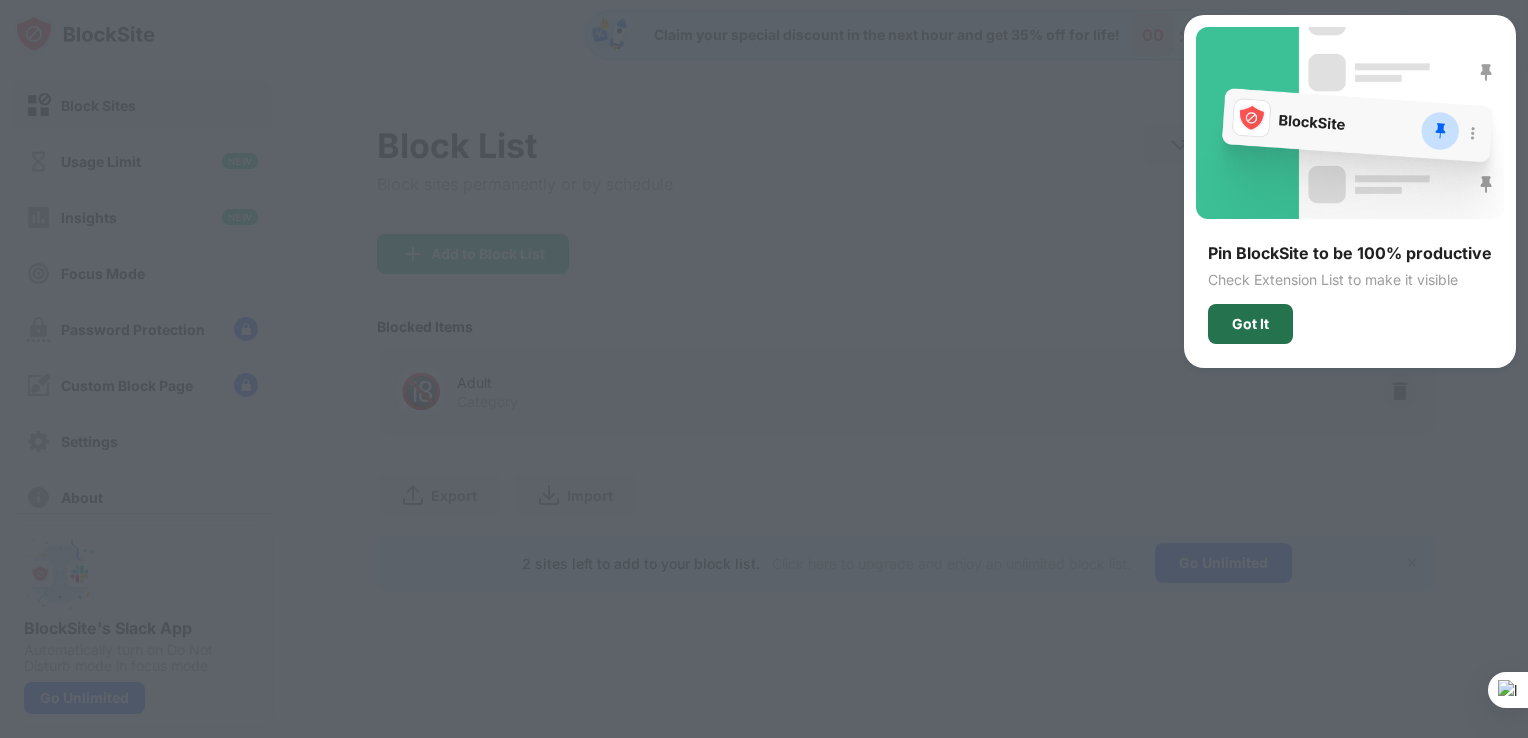 click on "Got It" at bounding box center [1250, 324] 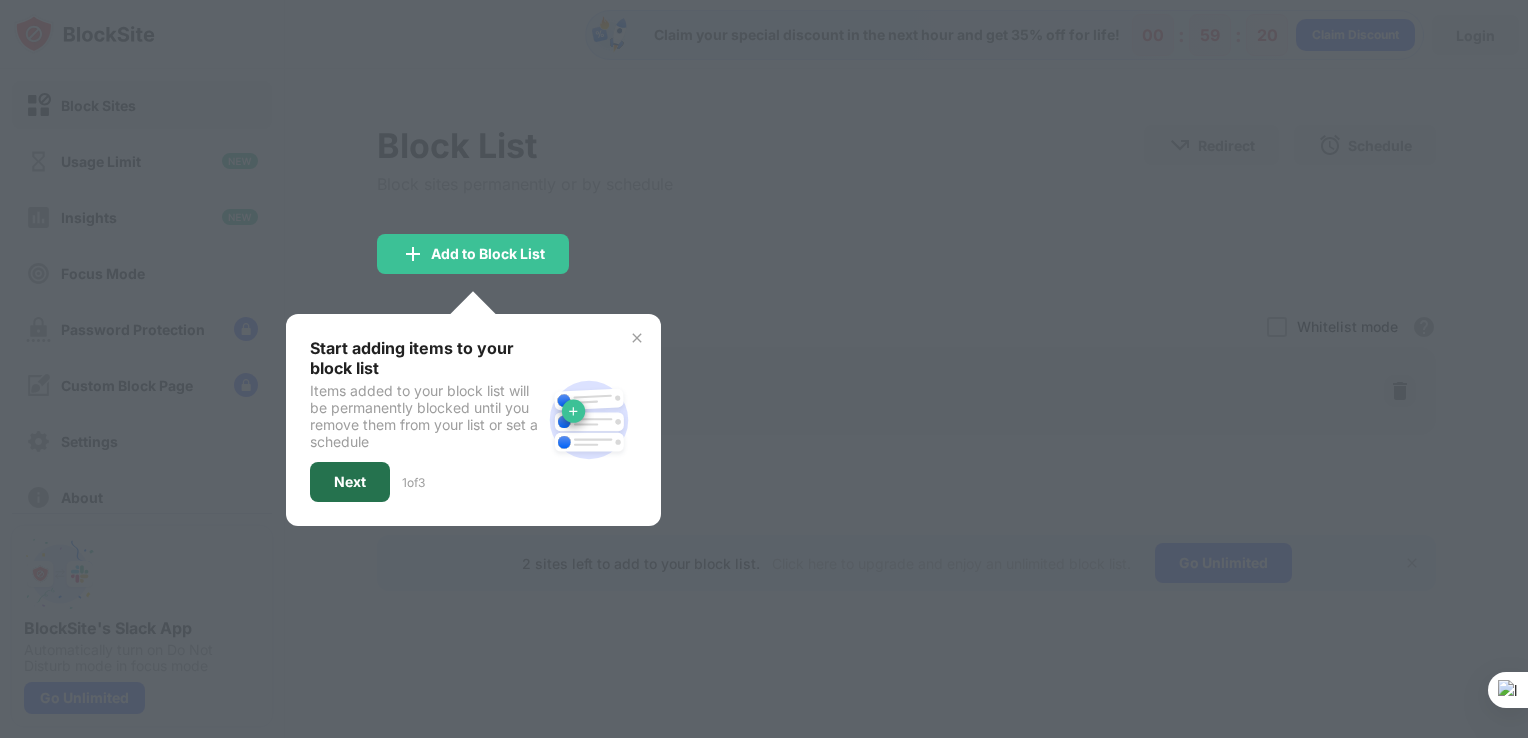 click on "Next" at bounding box center [350, 482] 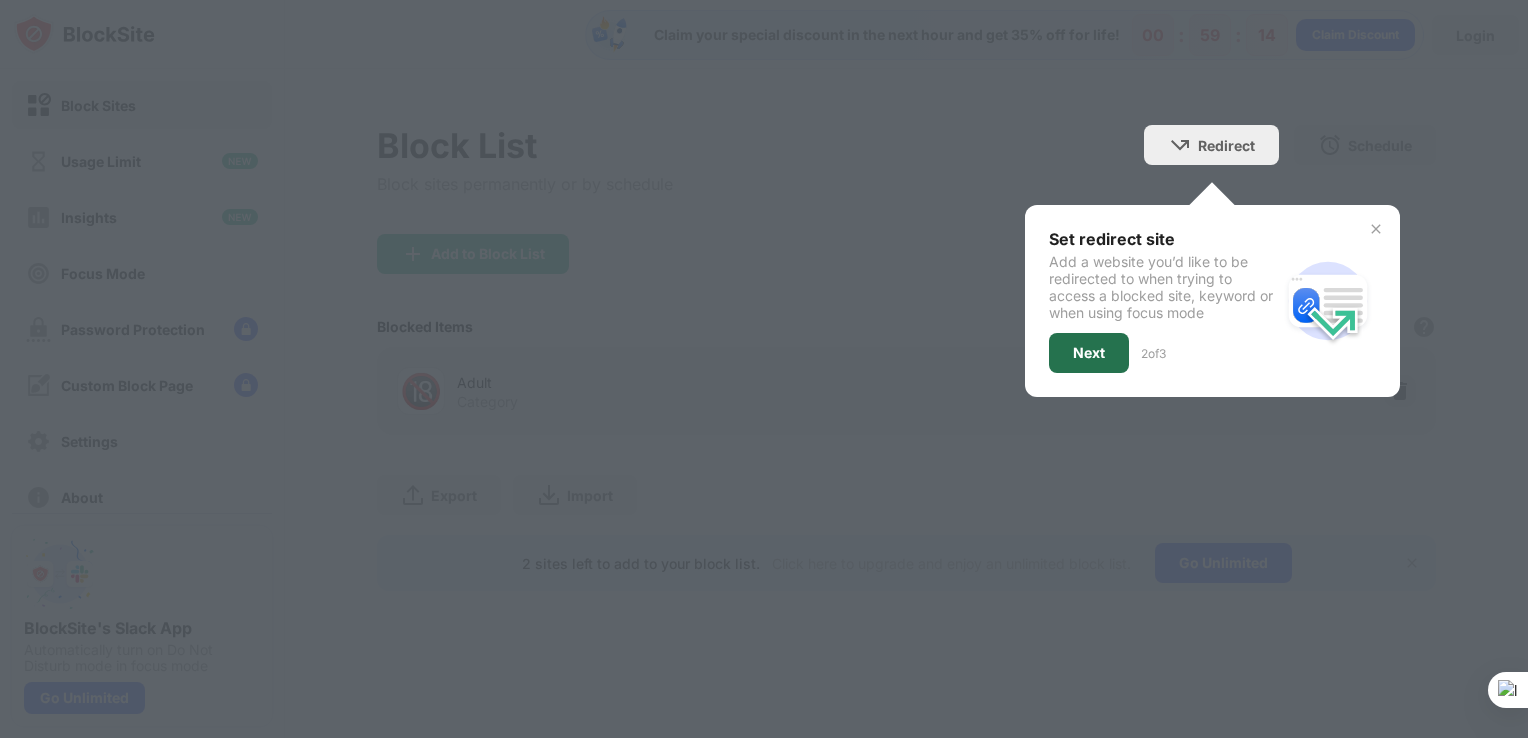 click on "Next" at bounding box center (1089, 353) 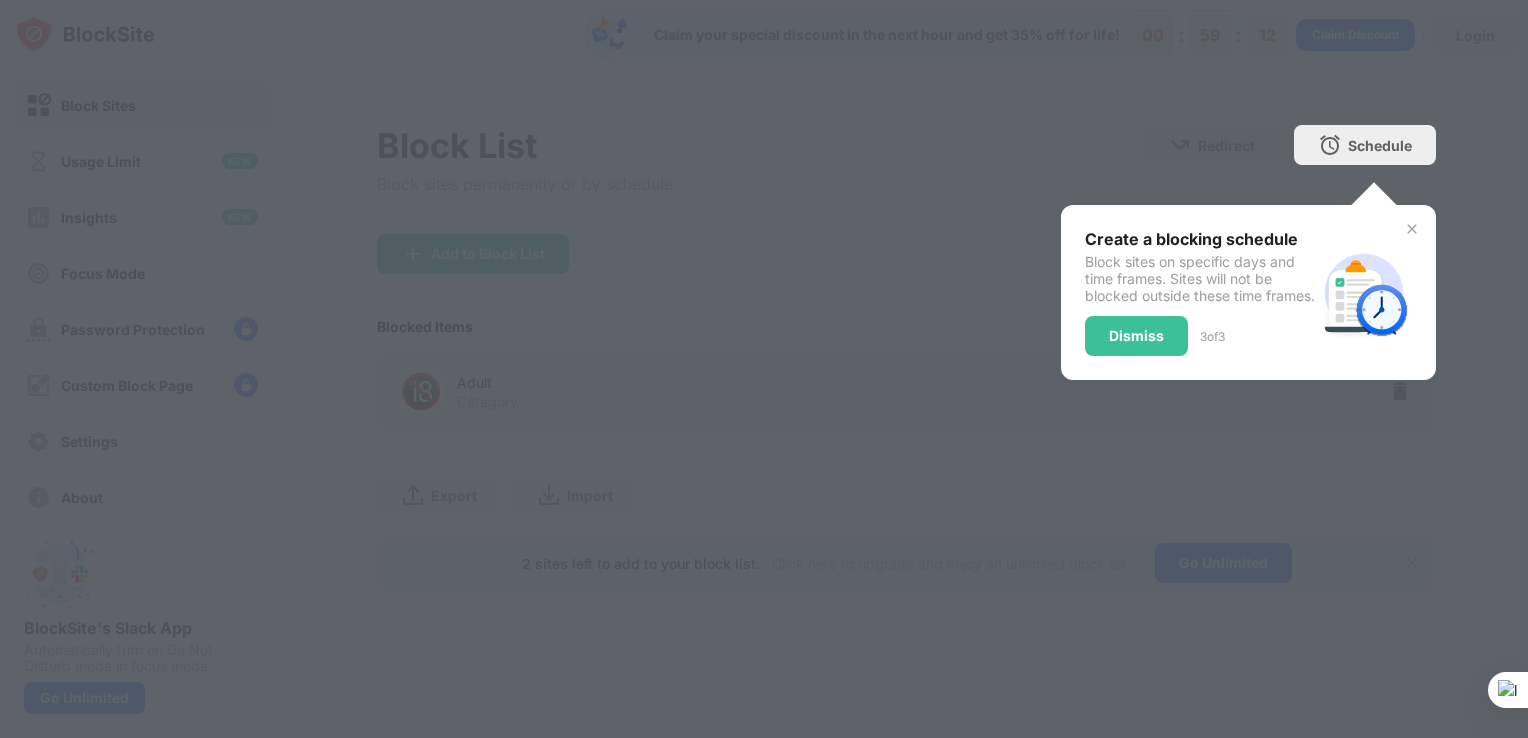 click at bounding box center [1412, 229] 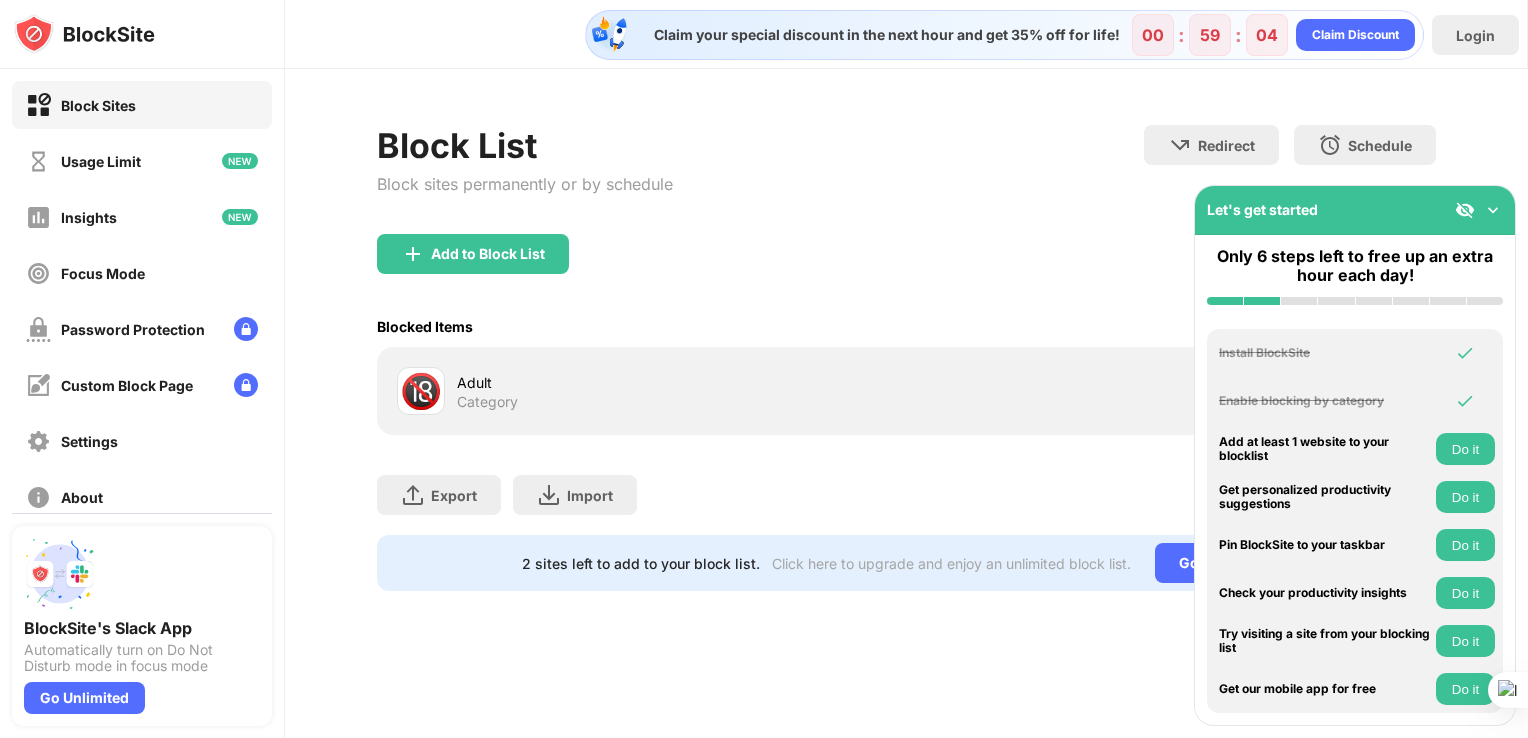 click on "Block Sites" at bounding box center (142, 105) 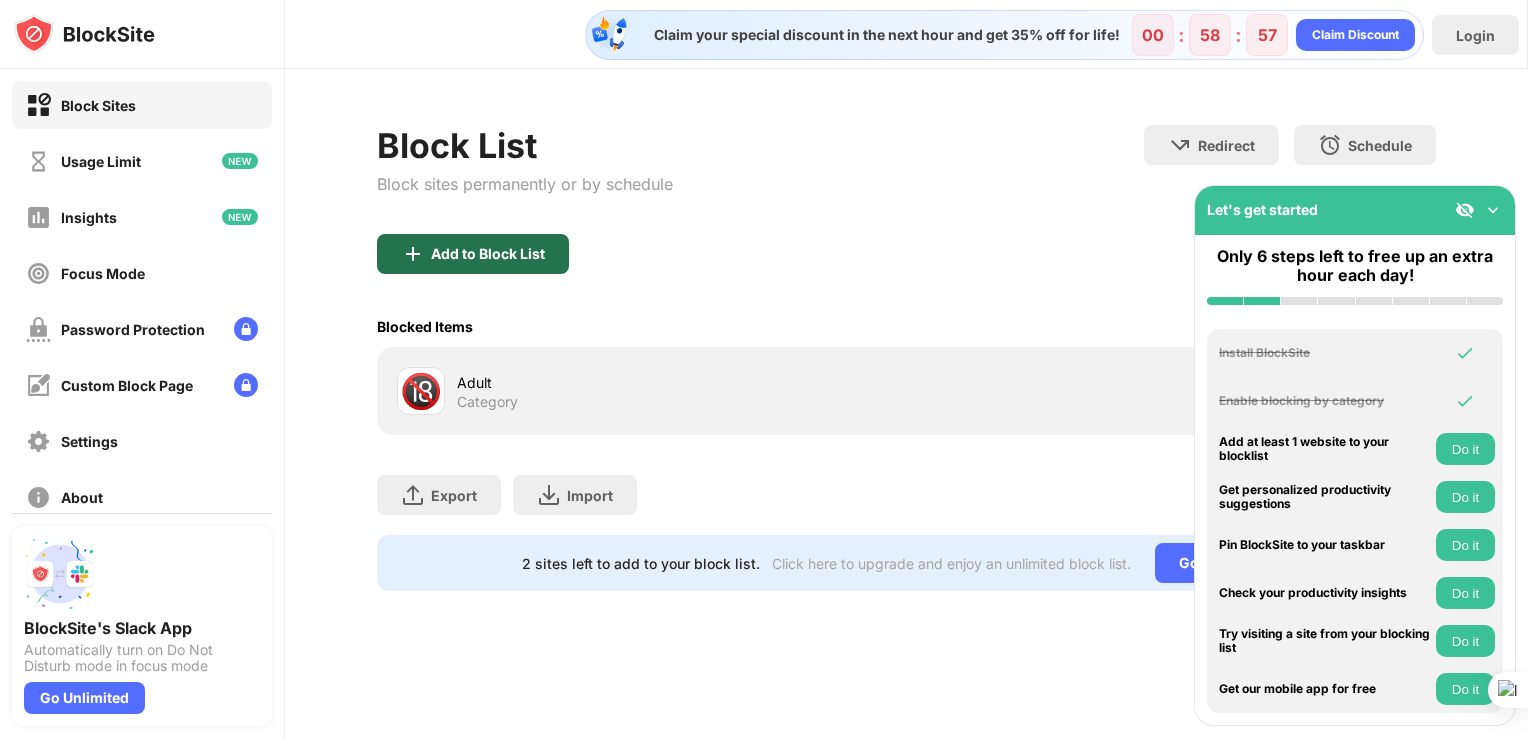 click on "Add to Block List" at bounding box center (473, 254) 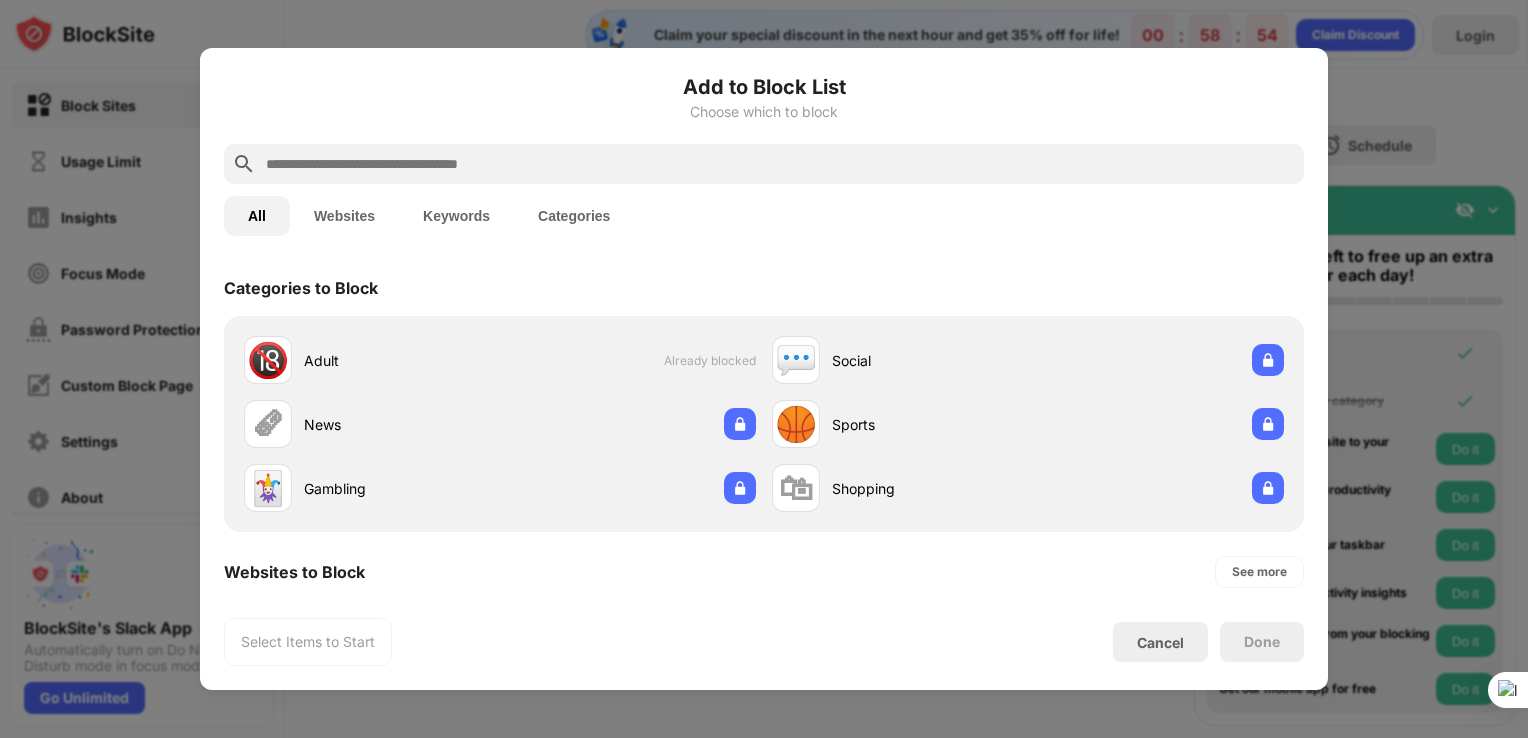 click on "Keywords" at bounding box center (456, 216) 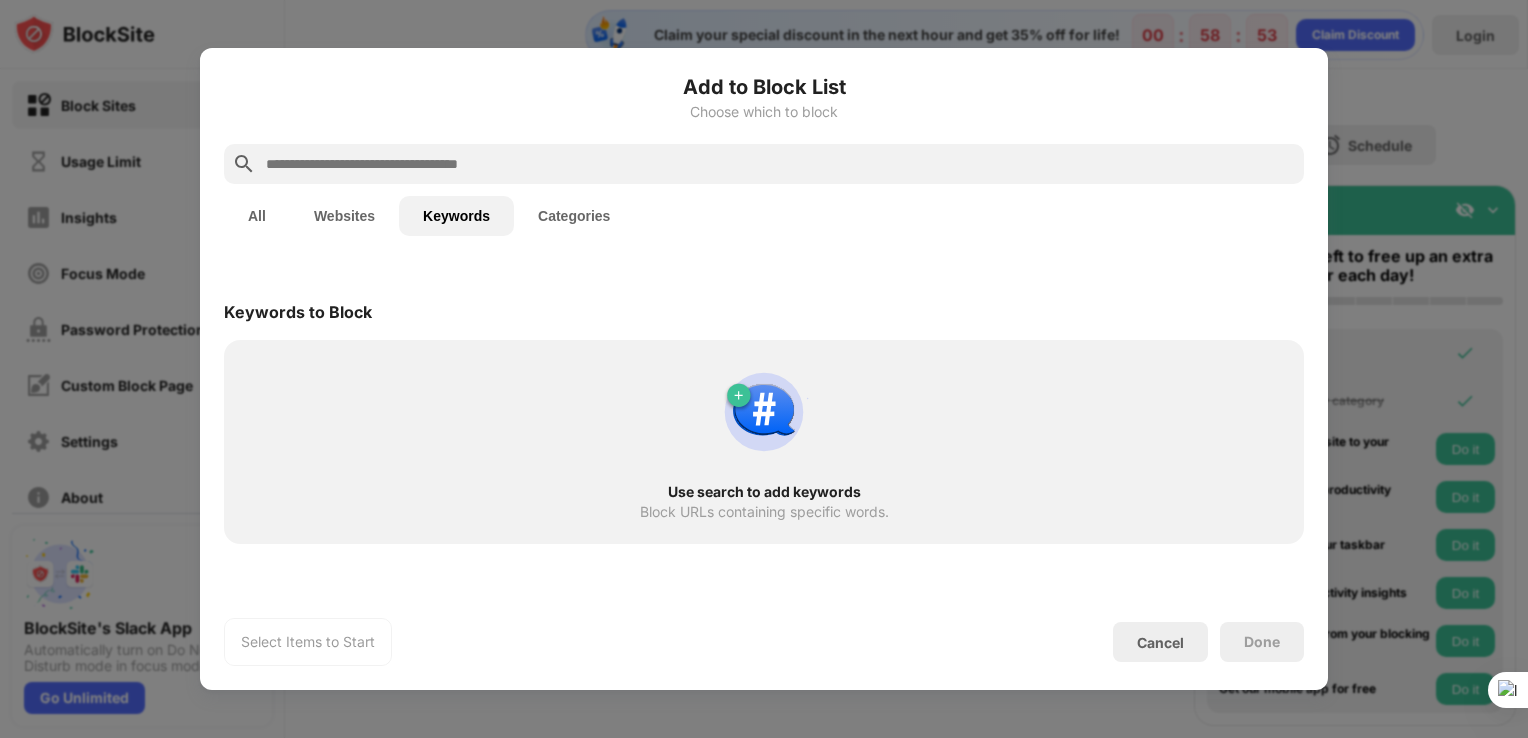click on "Websites" at bounding box center (344, 216) 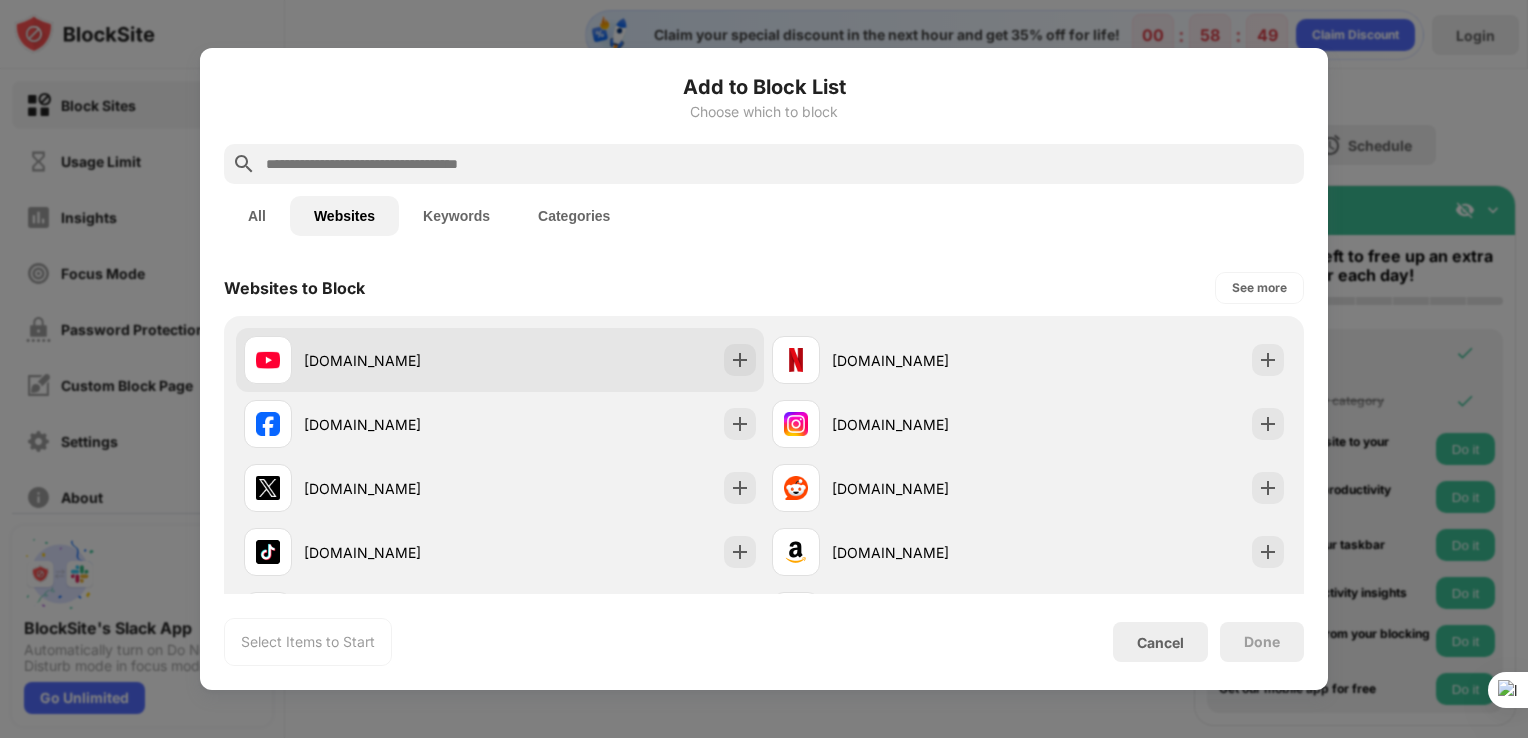 click on "[DOMAIN_NAME]" at bounding box center (402, 360) 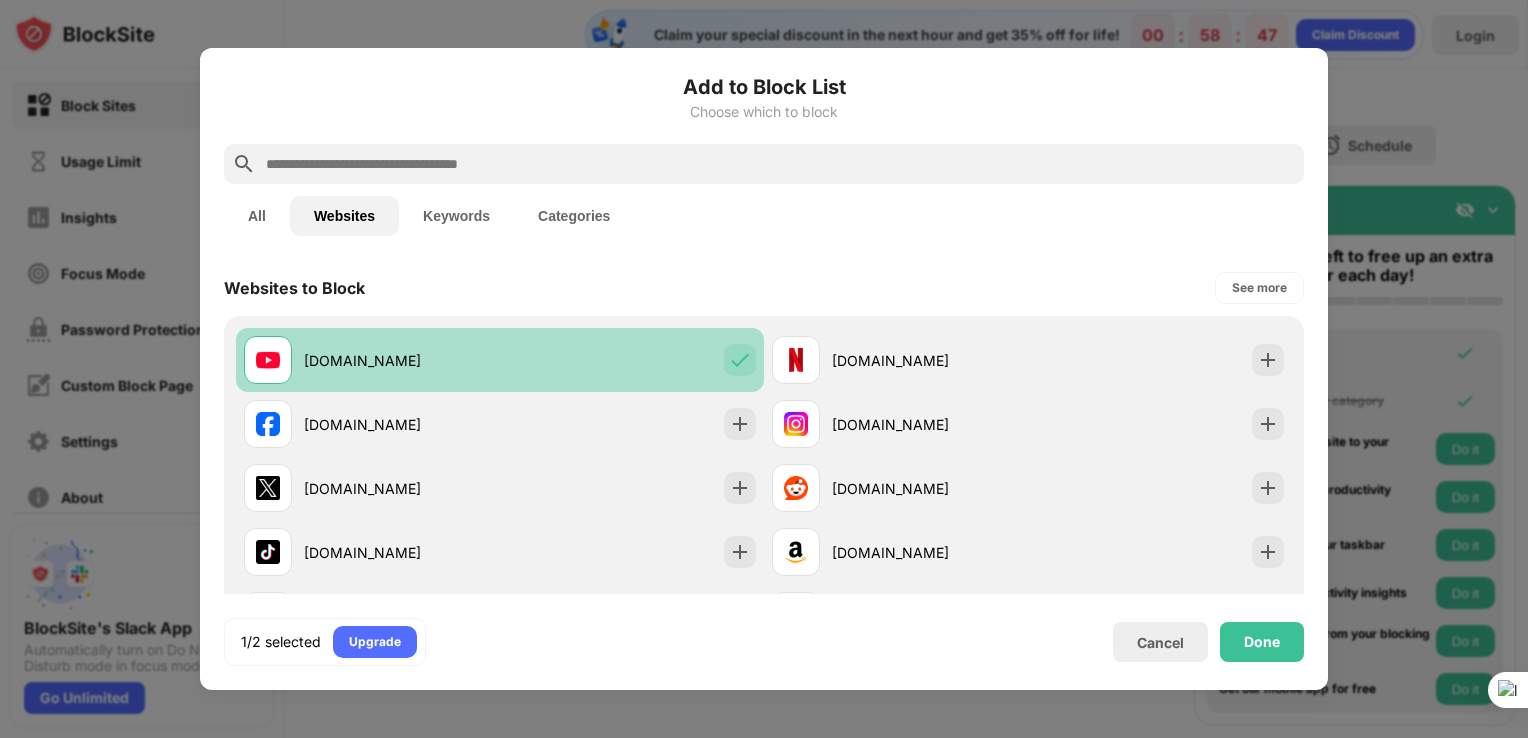 click on "[DOMAIN_NAME]" at bounding box center [402, 360] 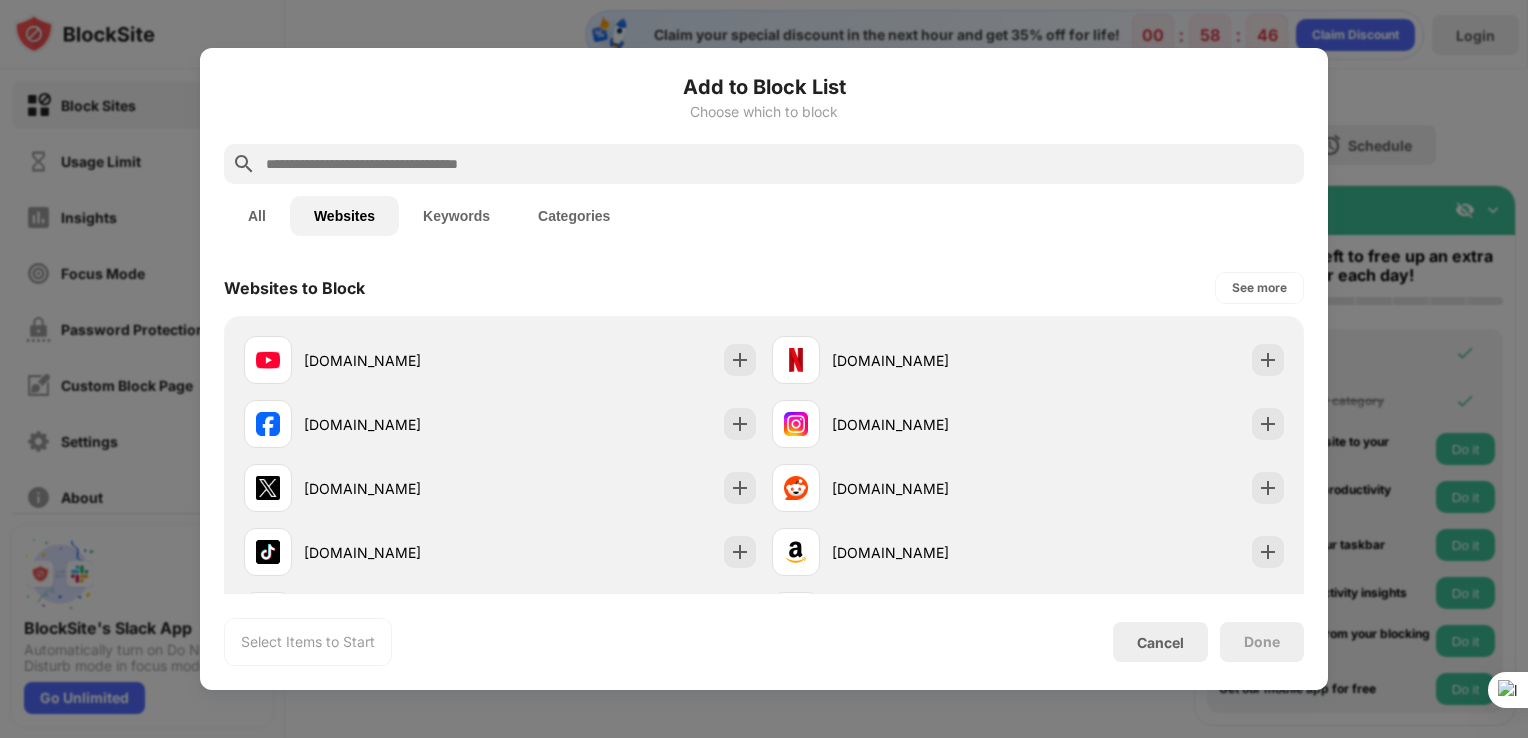 click on "Categories" at bounding box center (574, 216) 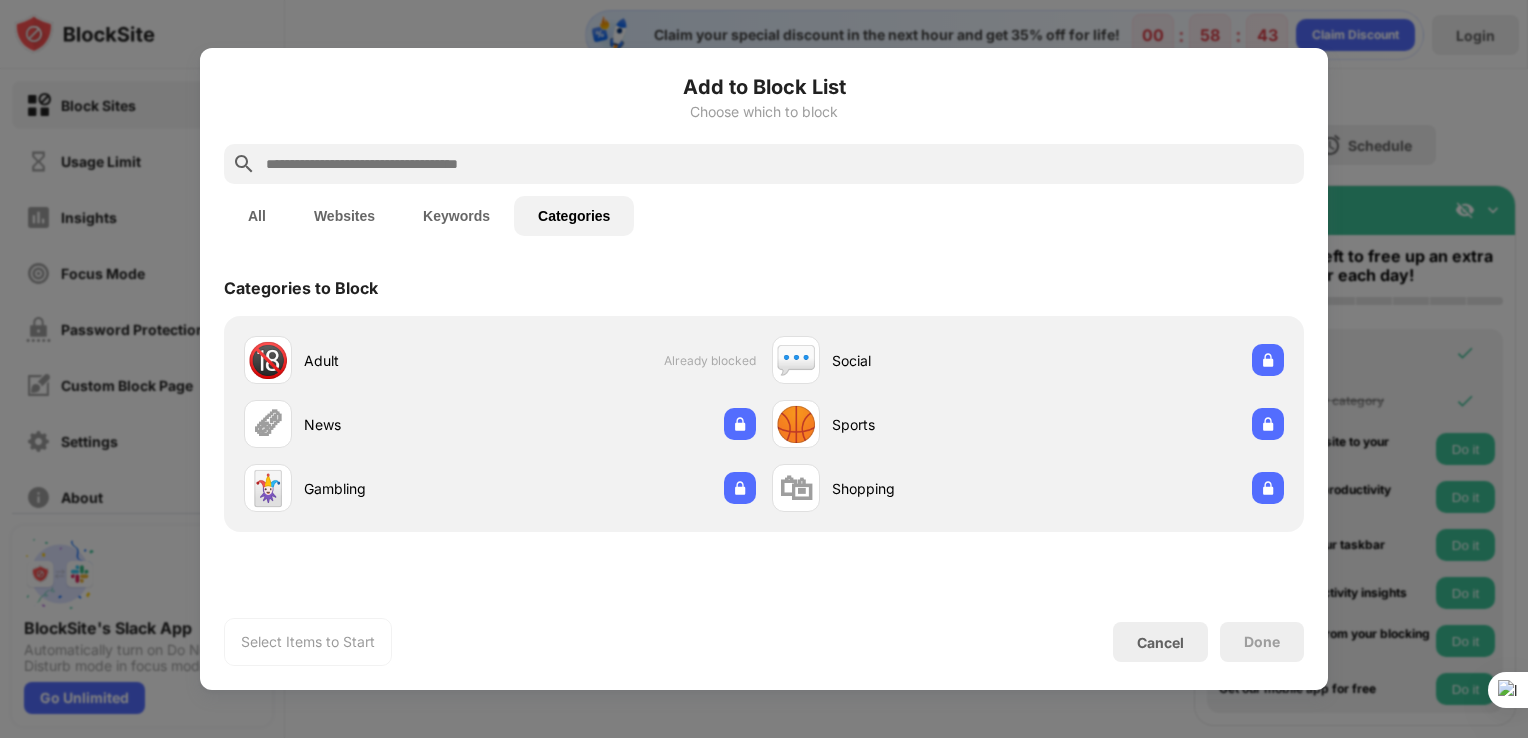 click on "All" at bounding box center [257, 216] 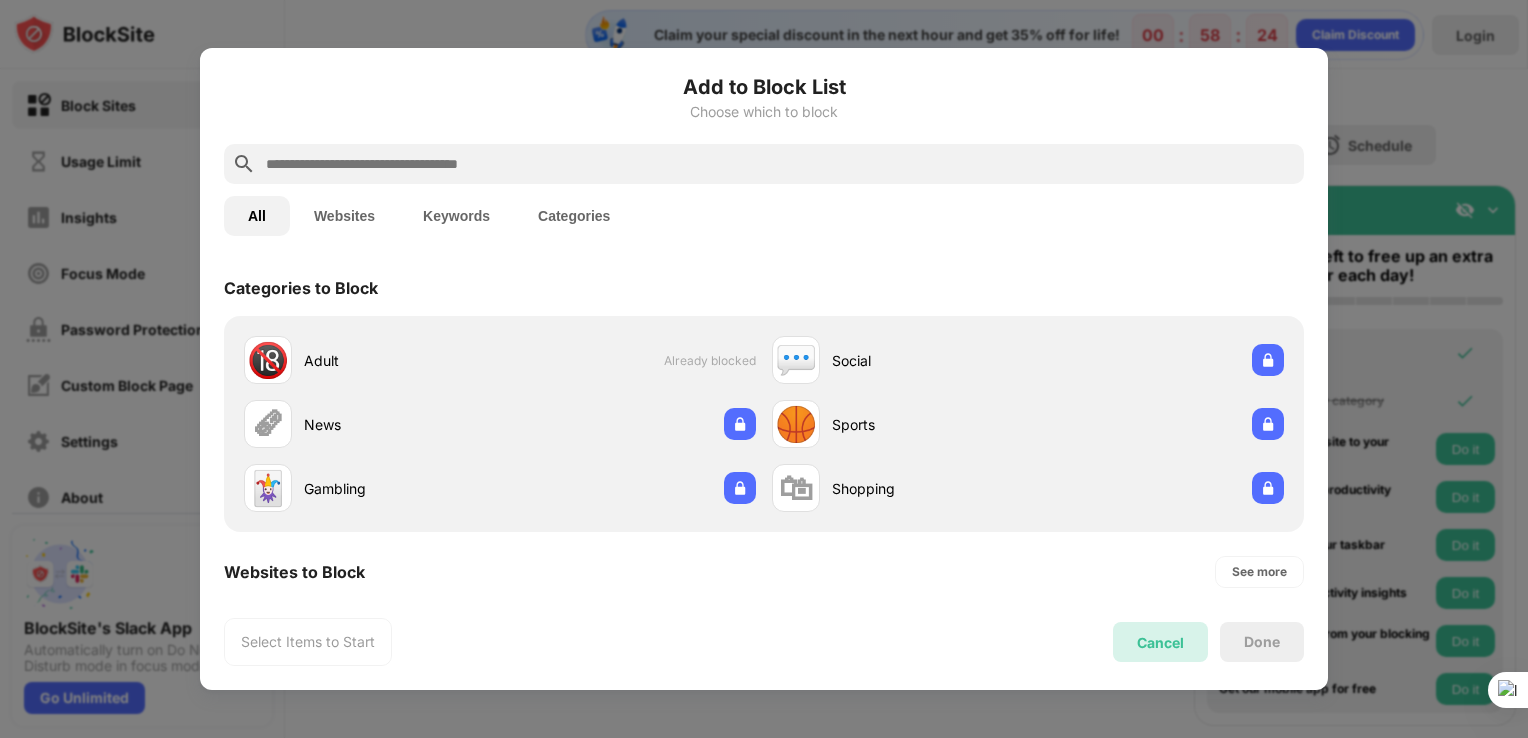 click on "Cancel" at bounding box center (1160, 642) 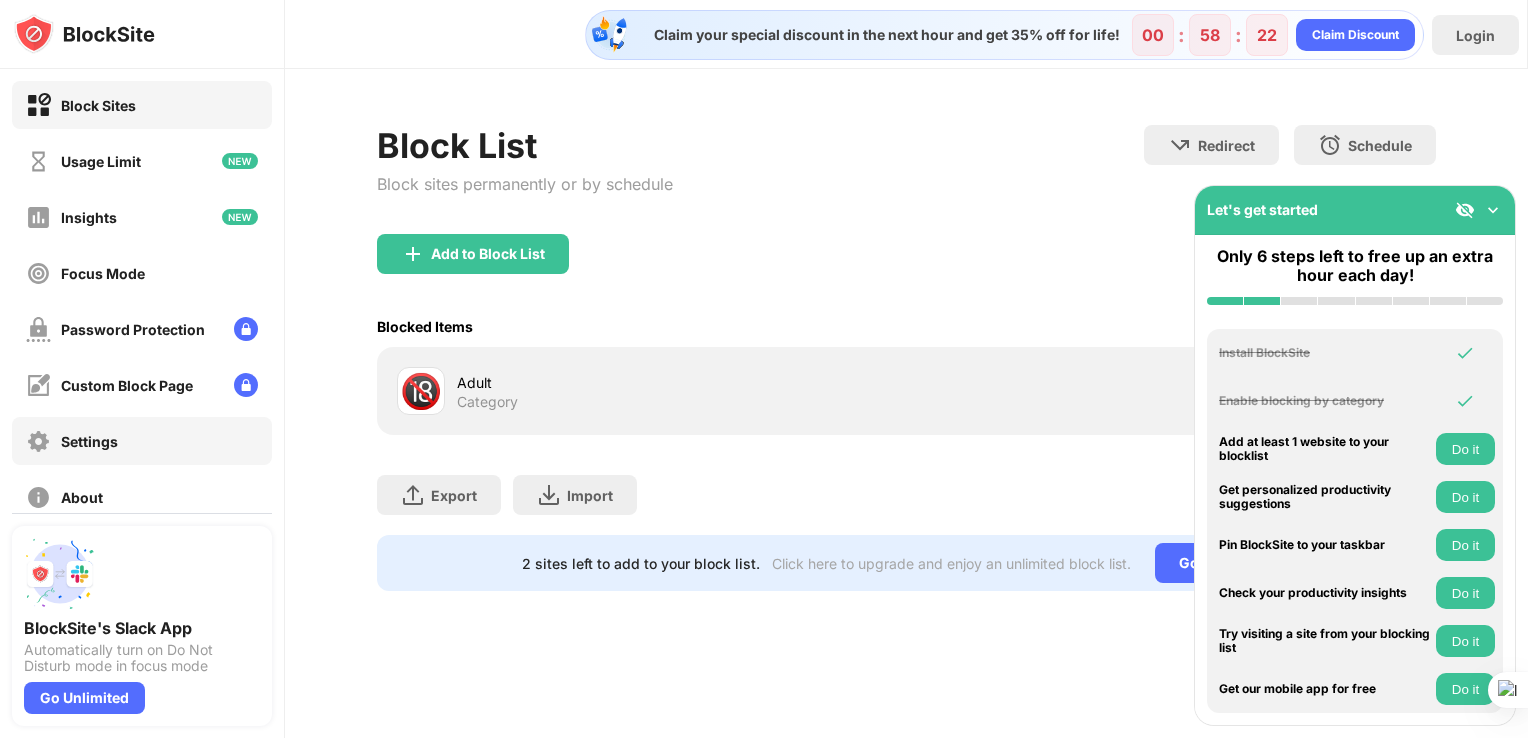 click on "Settings" at bounding box center (89, 441) 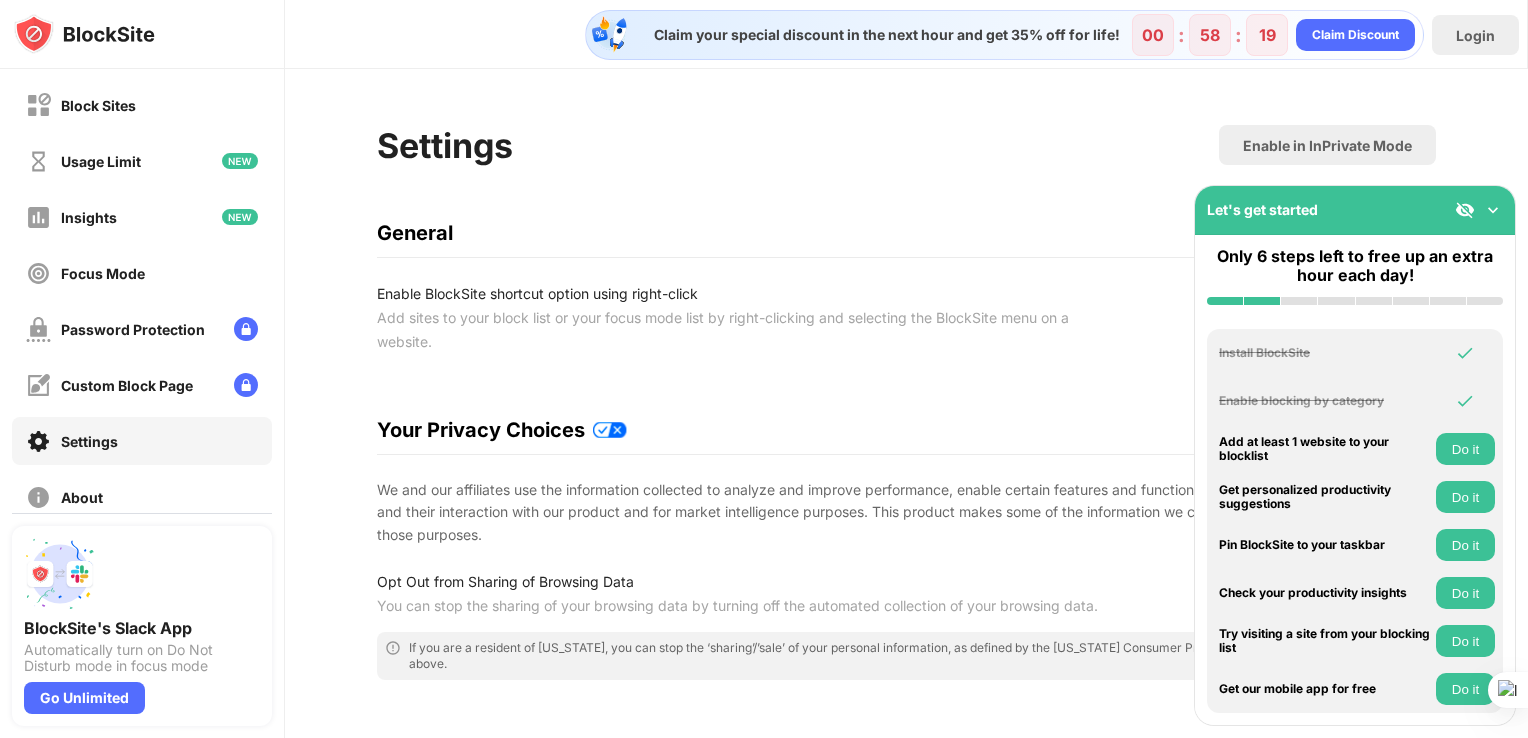 click at bounding box center [1493, 210] 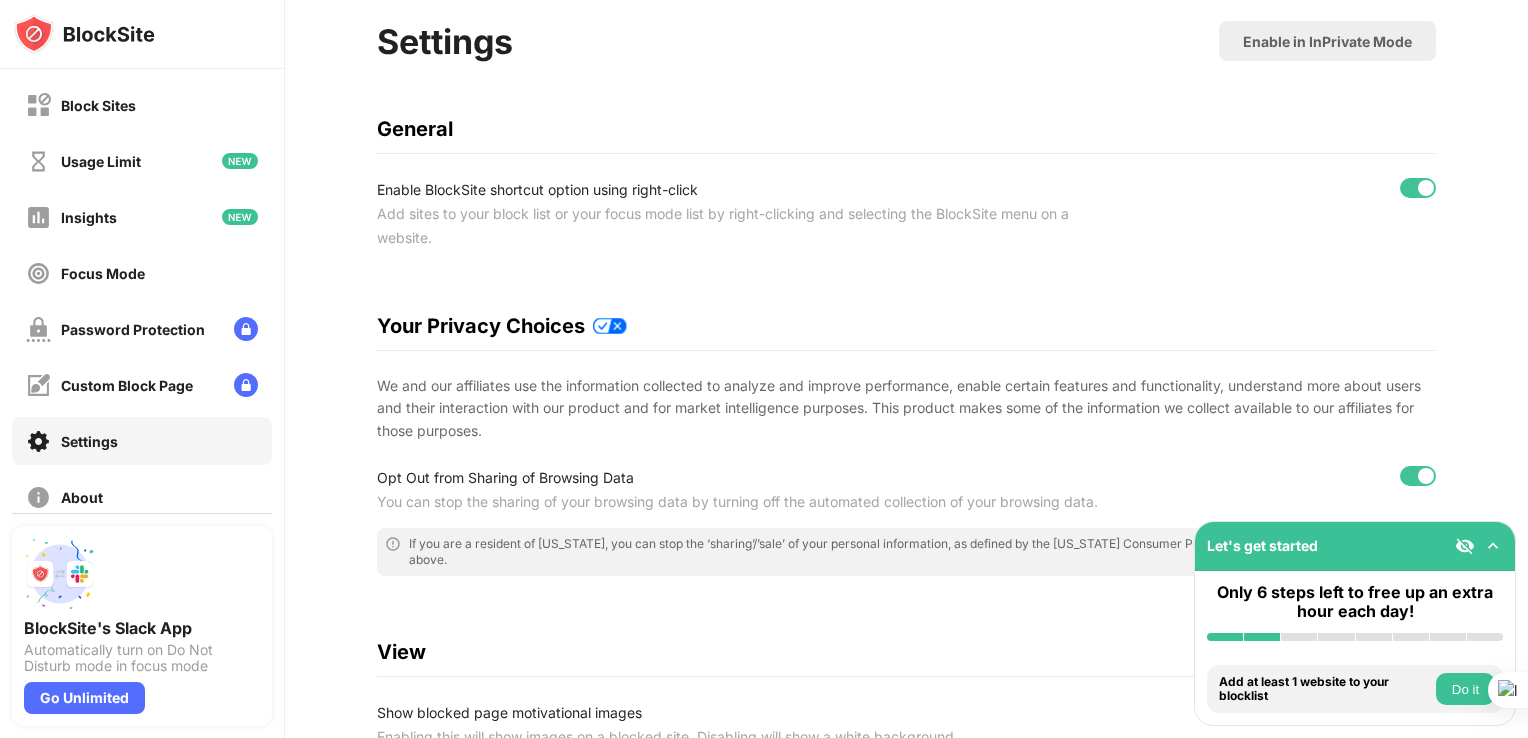 scroll, scrollTop: 96, scrollLeft: 0, axis: vertical 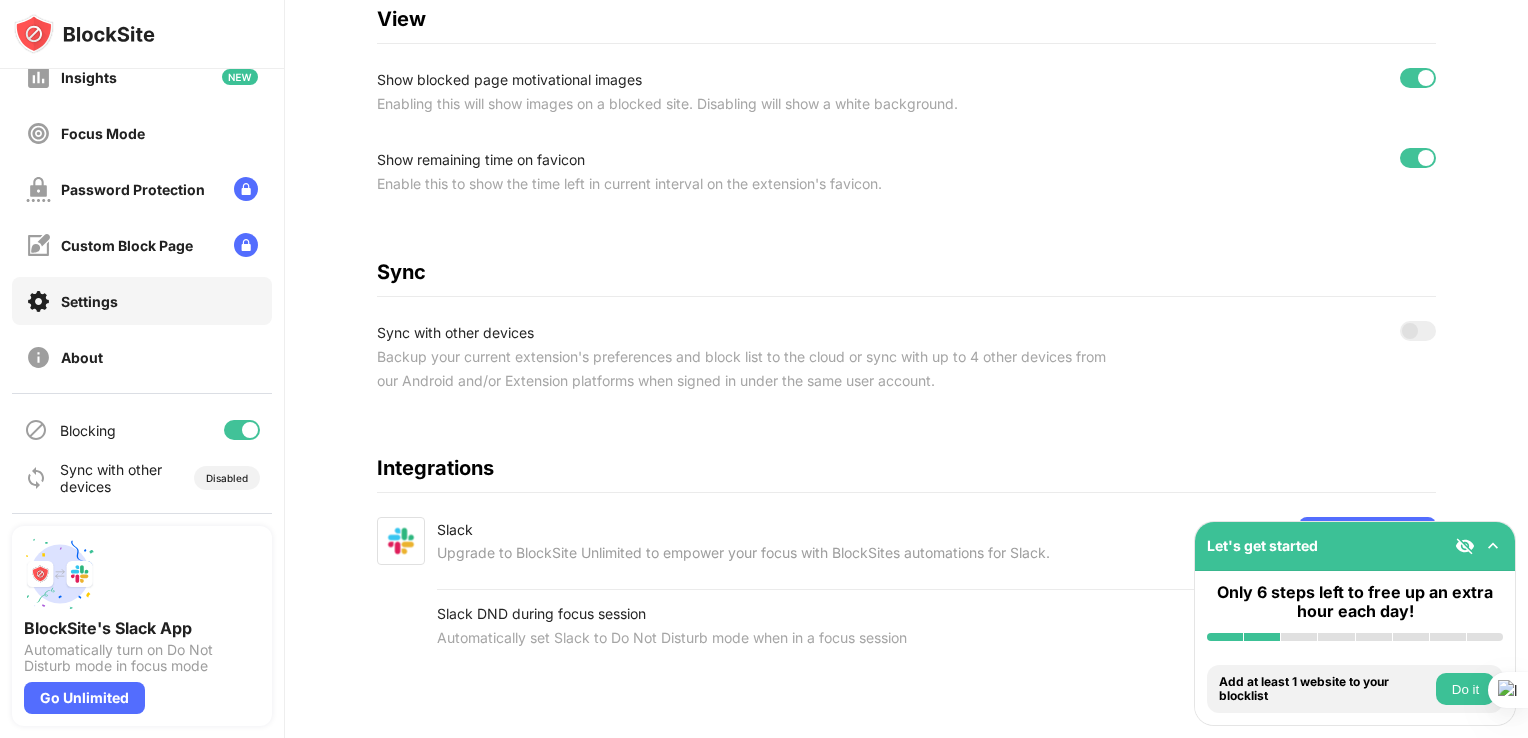 click on "Settings" at bounding box center [142, 301] 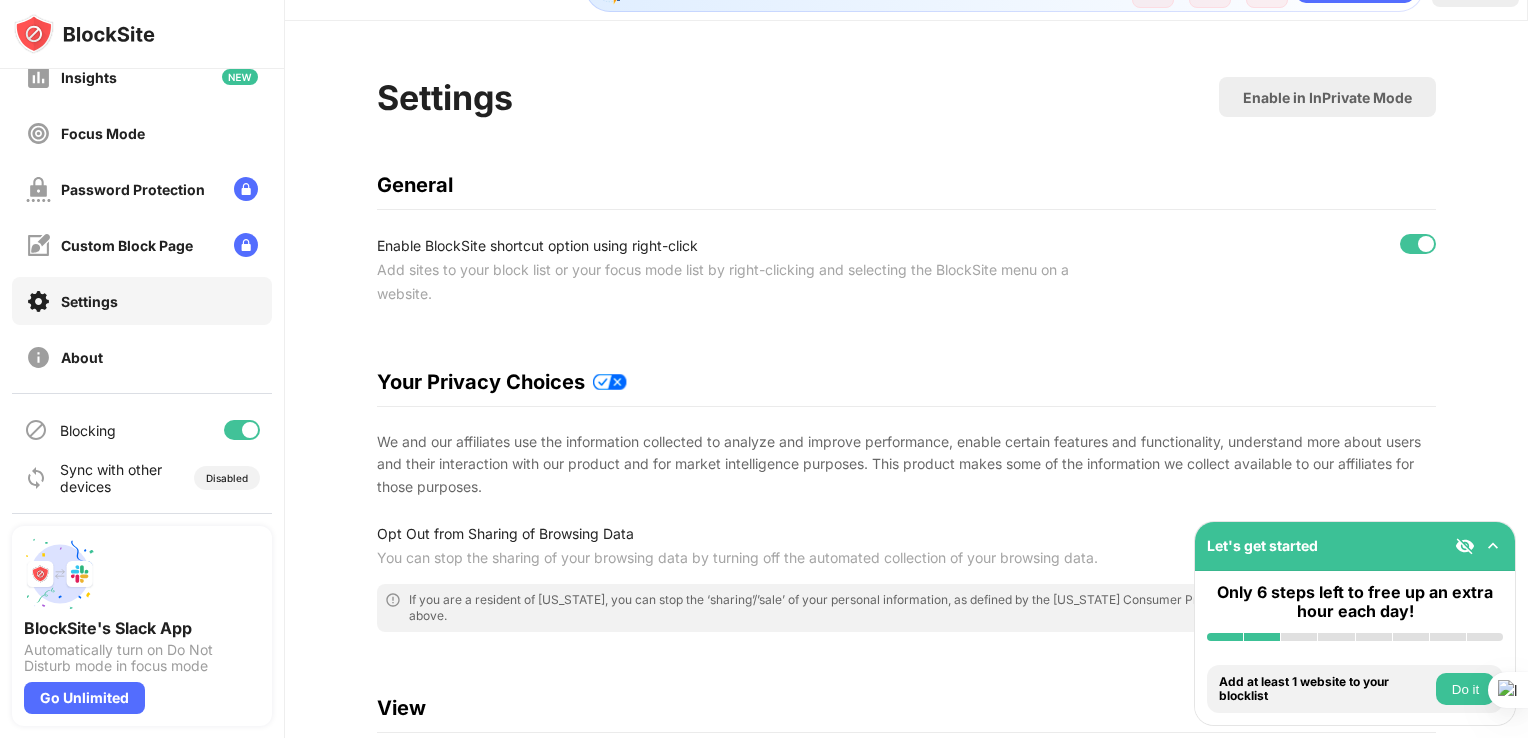 scroll, scrollTop: 42, scrollLeft: 0, axis: vertical 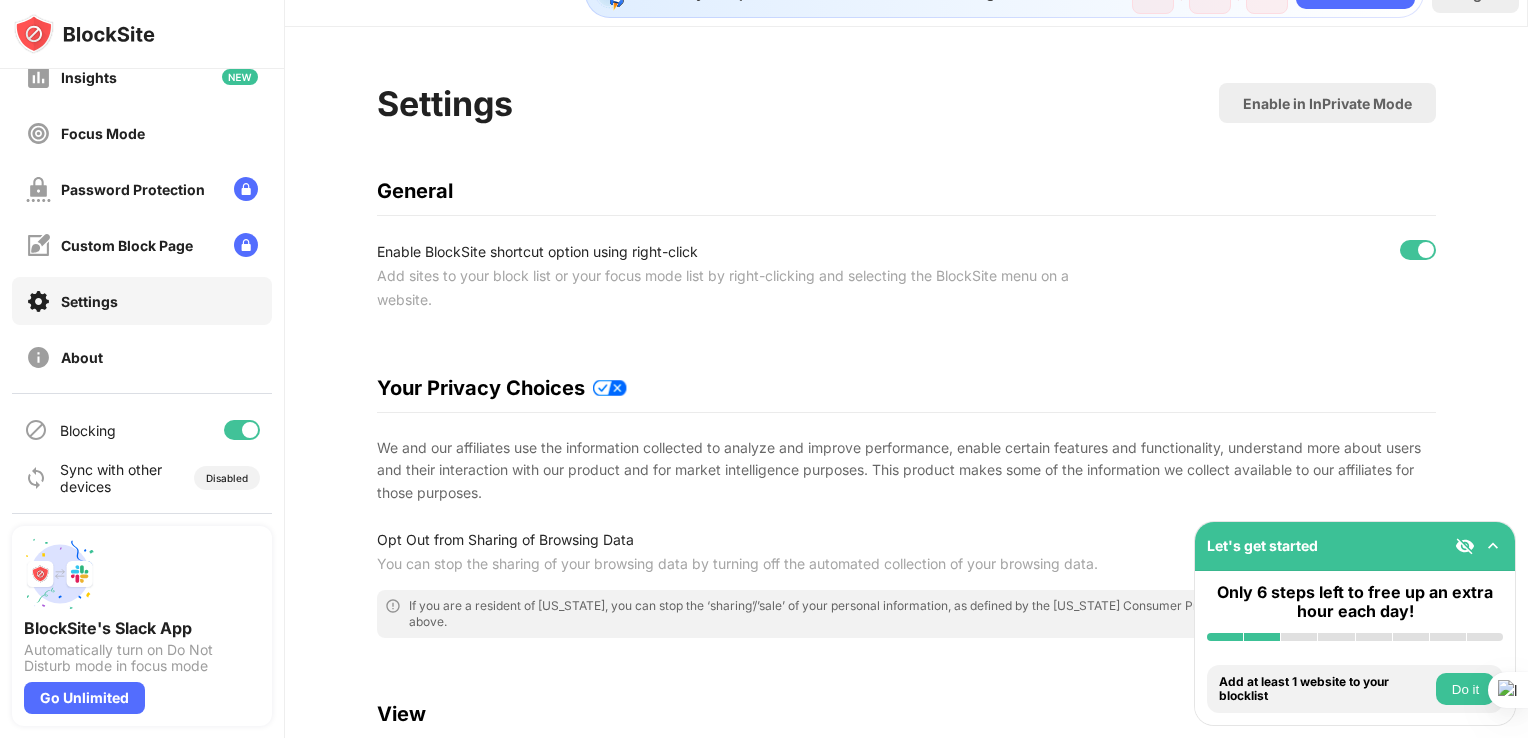 click on "General" at bounding box center (907, 191) 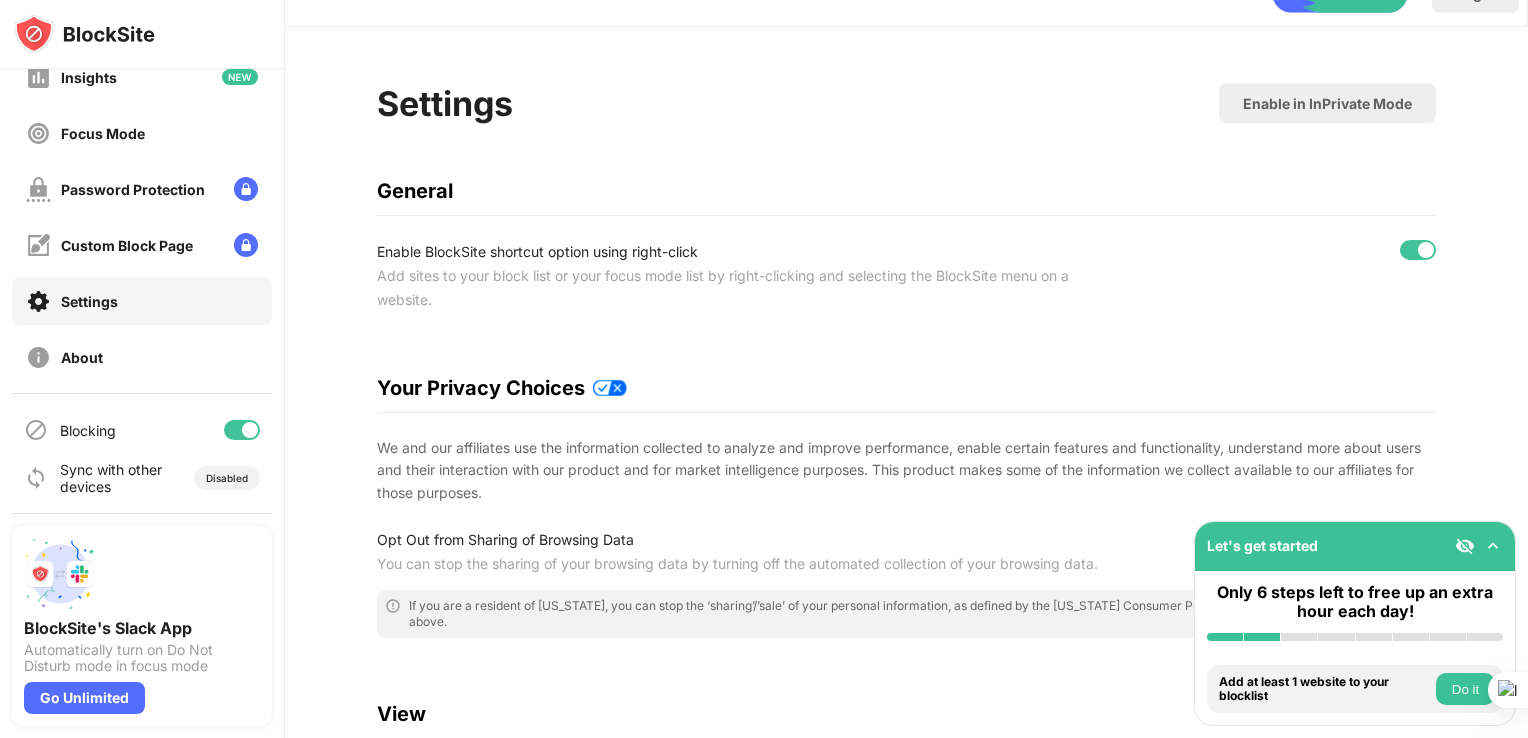 click on "Settings" at bounding box center (142, 301) 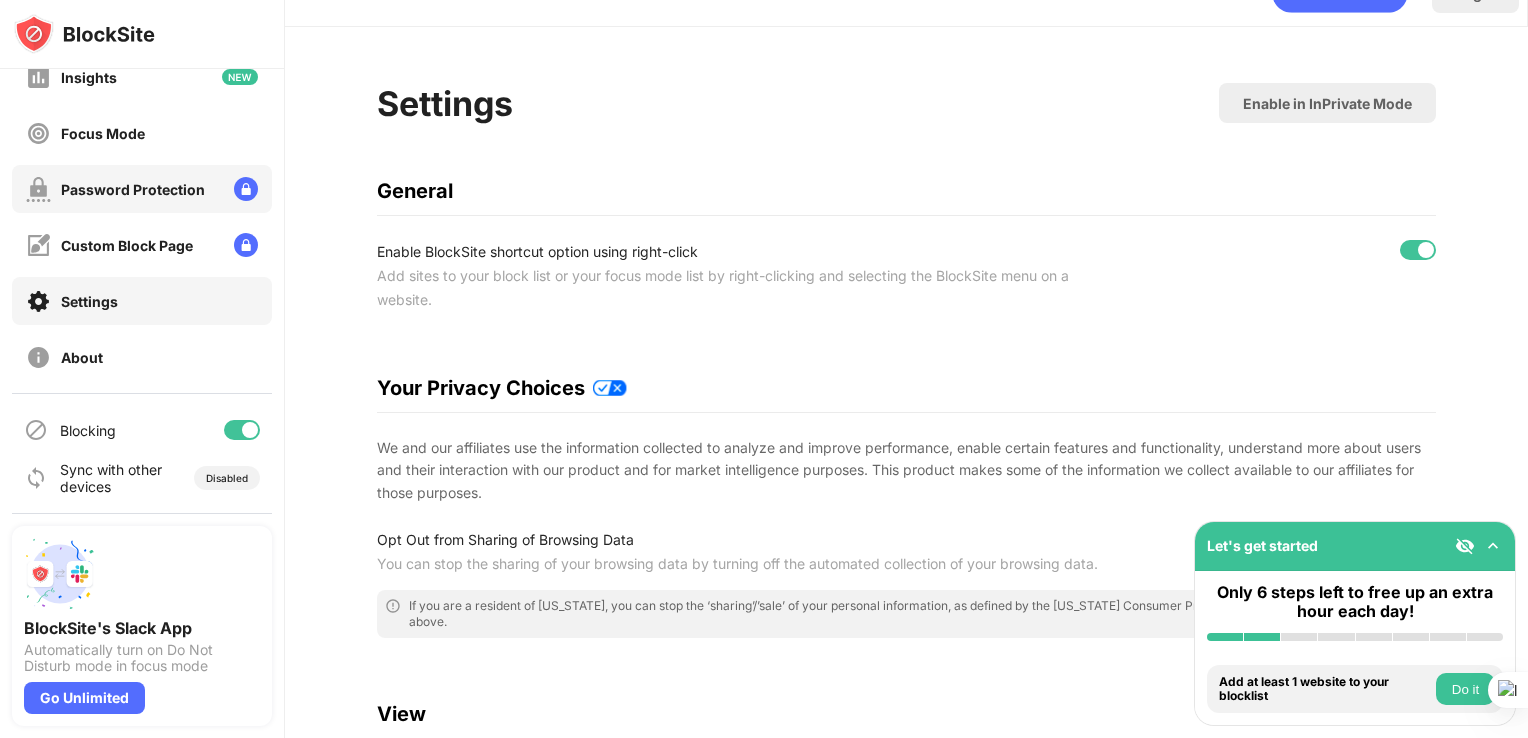click on "Password Protection" at bounding box center (133, 189) 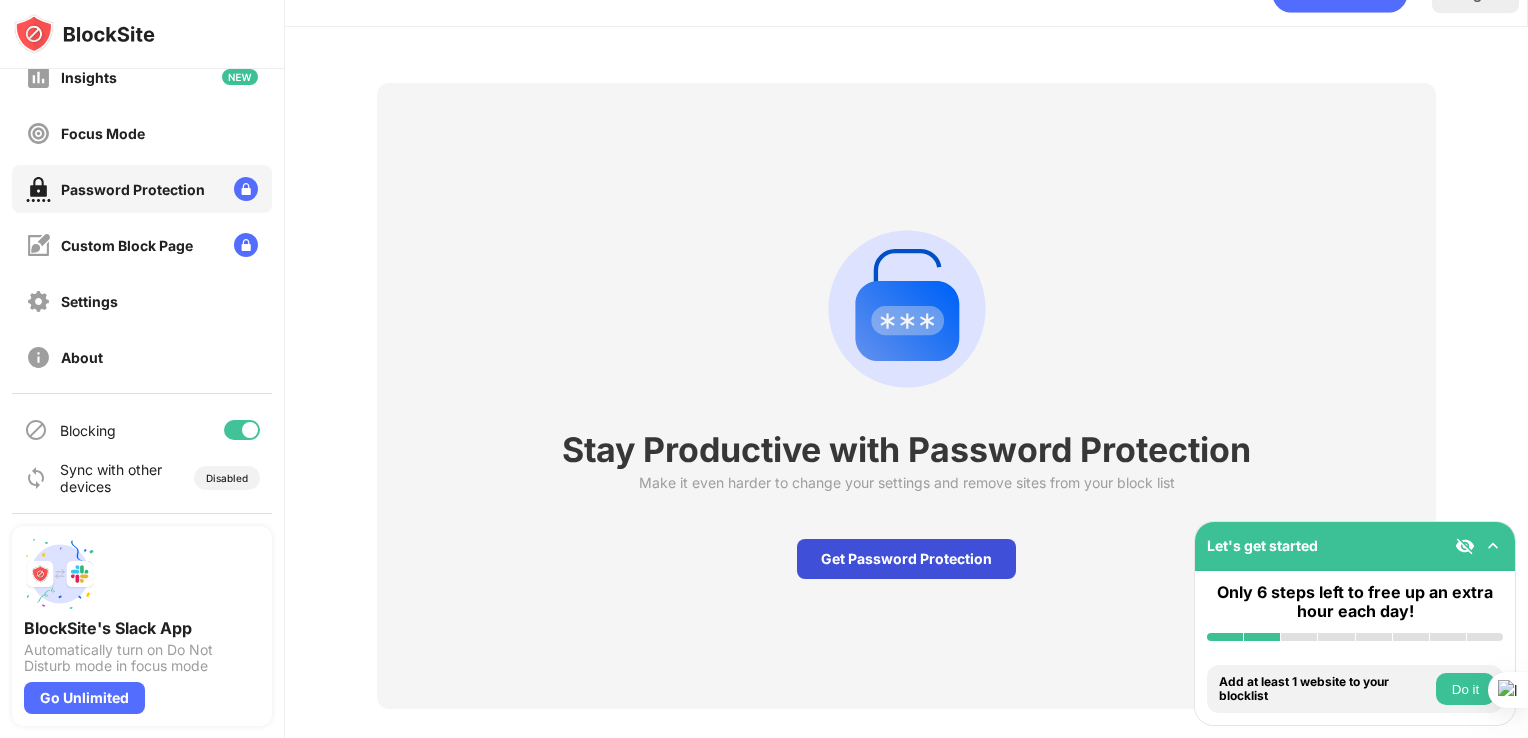 click on "Get Password Protection" at bounding box center (906, 559) 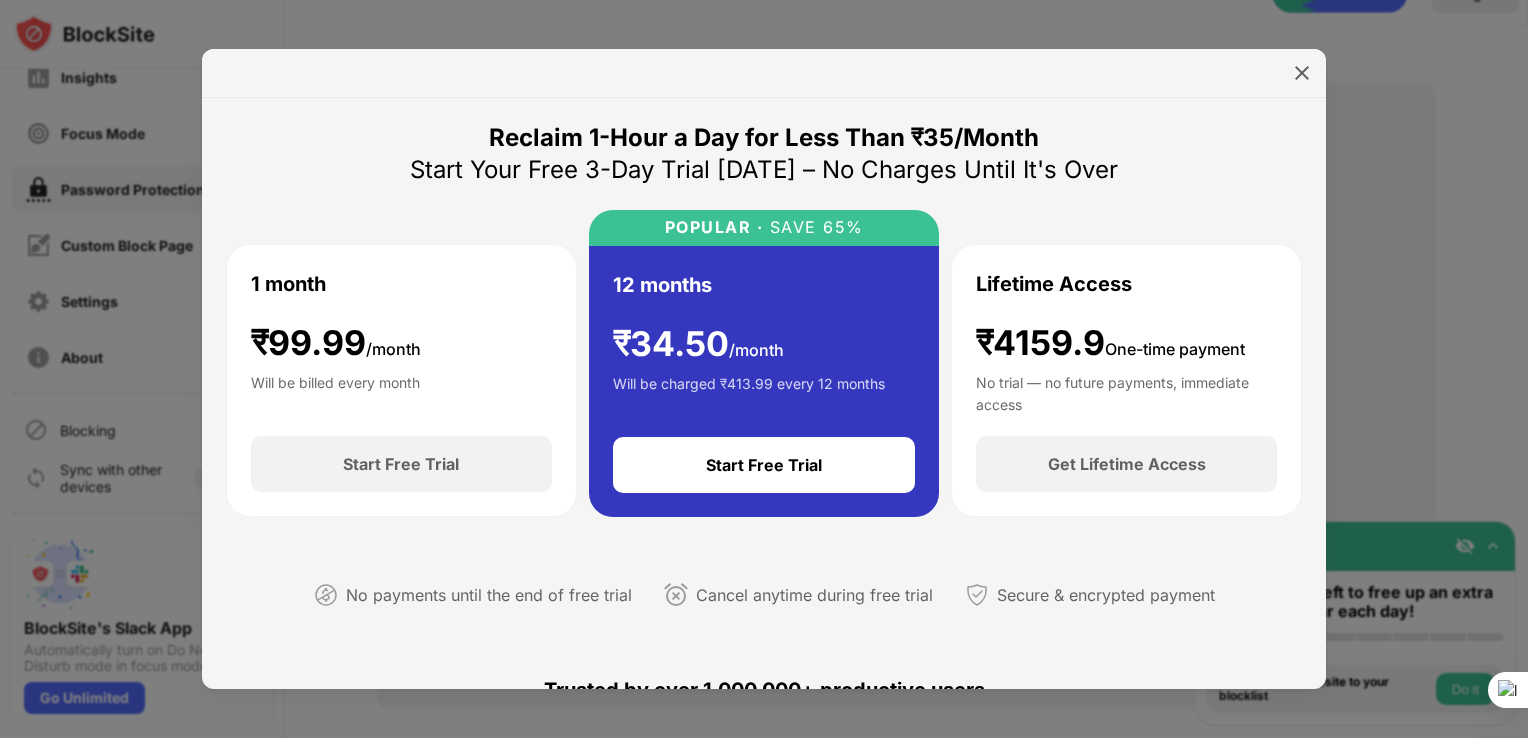 scroll, scrollTop: 516, scrollLeft: 0, axis: vertical 